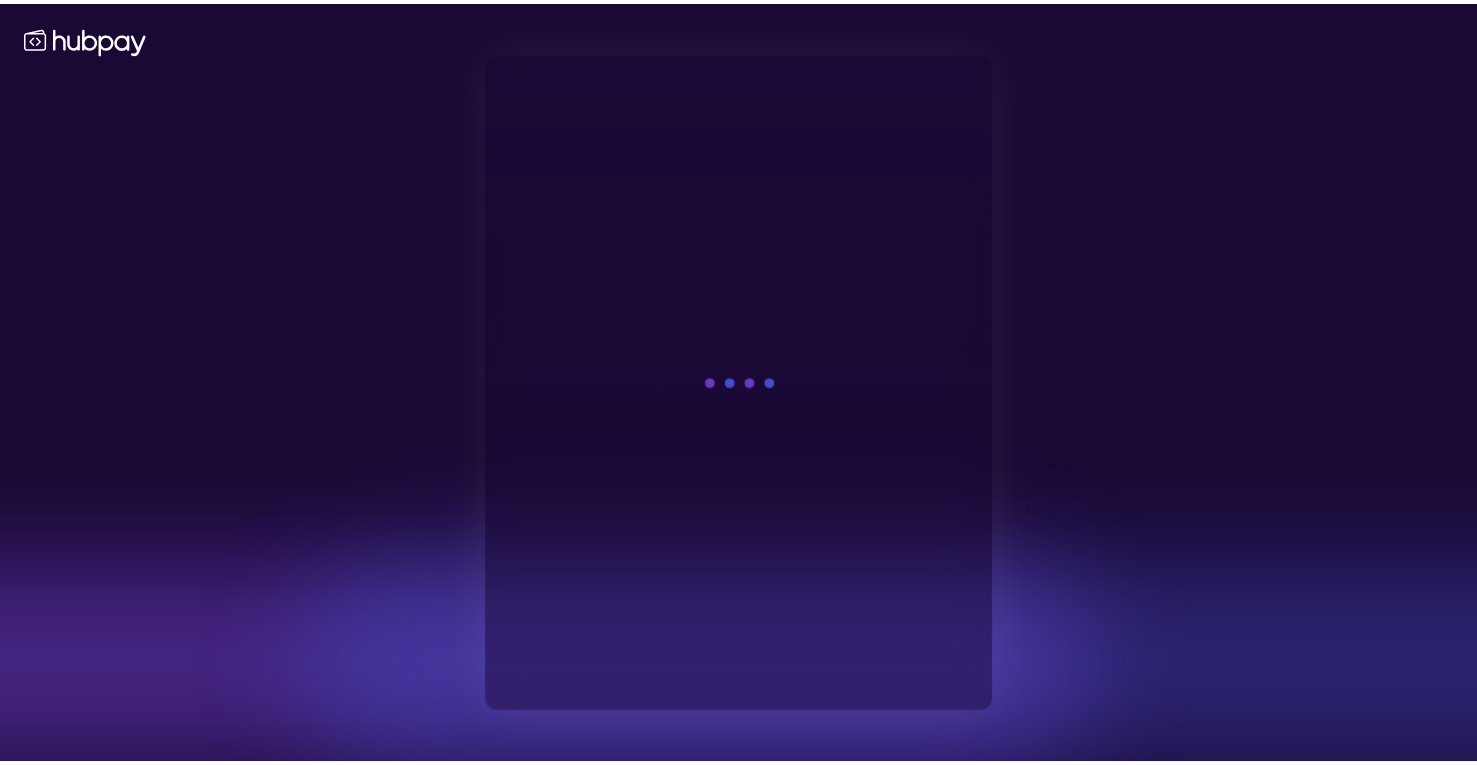 scroll, scrollTop: 0, scrollLeft: 0, axis: both 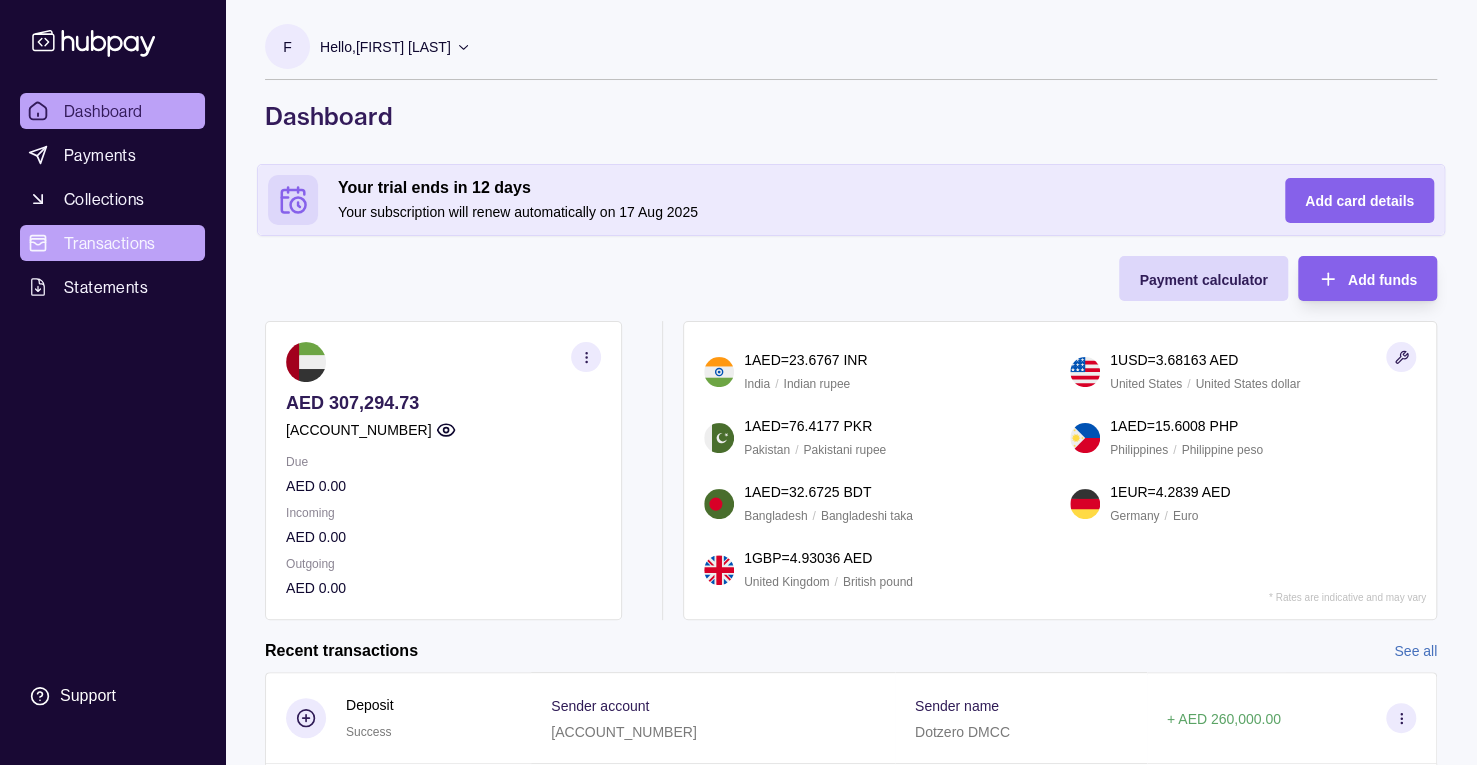 click on "Transactions" at bounding box center (110, 243) 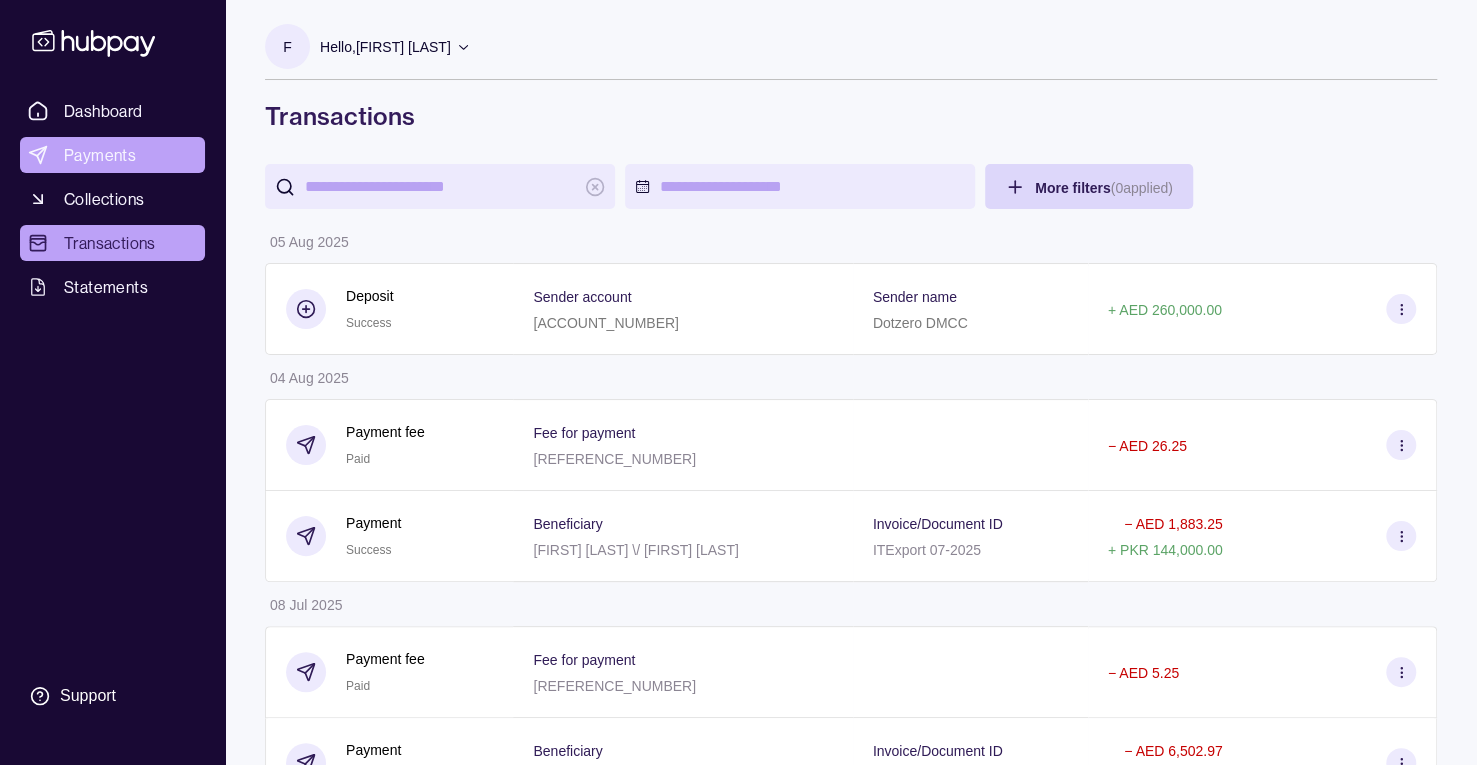 click on "Payments" at bounding box center (100, 155) 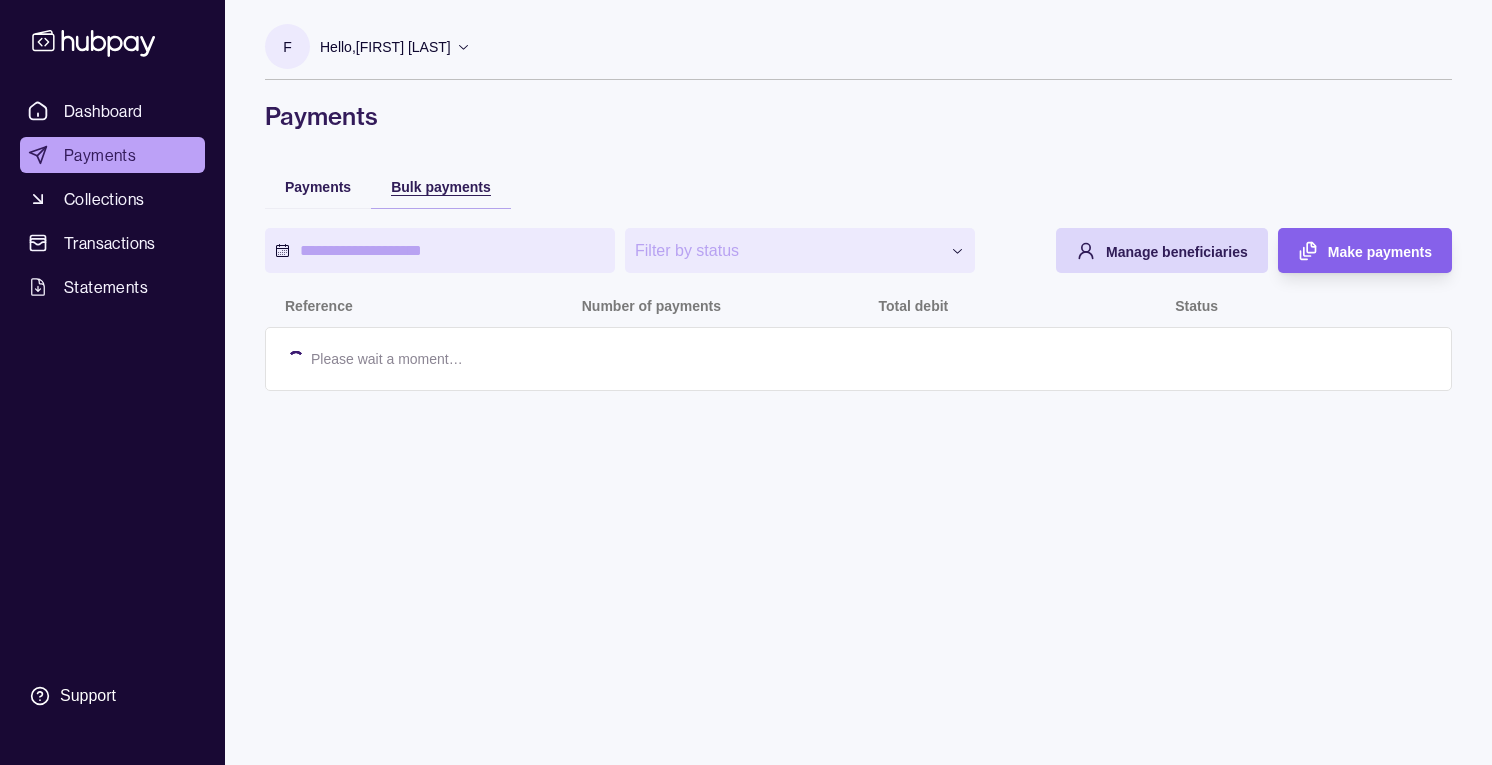 click on "Bulk payments" at bounding box center [441, 186] 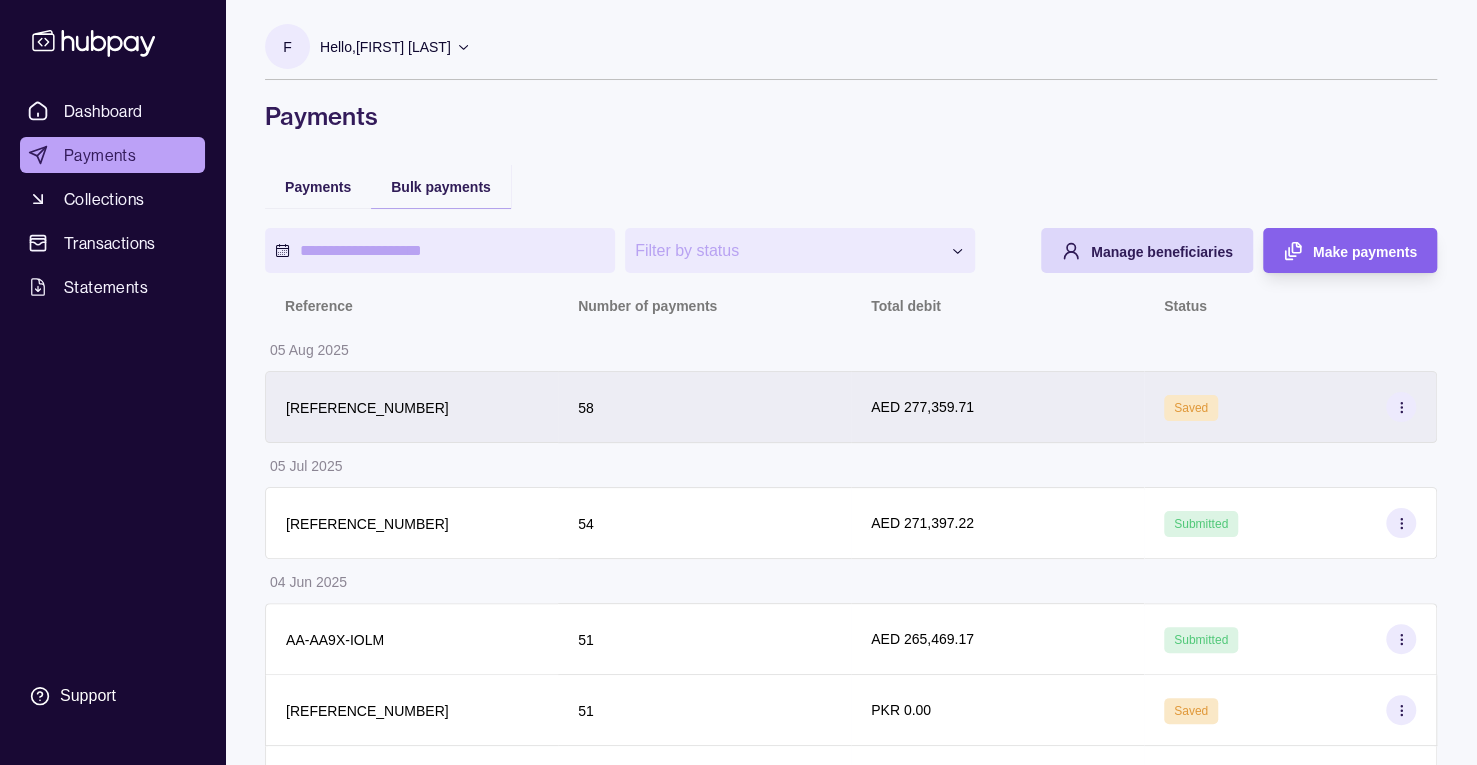 click on "AED 277,359.71" at bounding box center [922, 407] 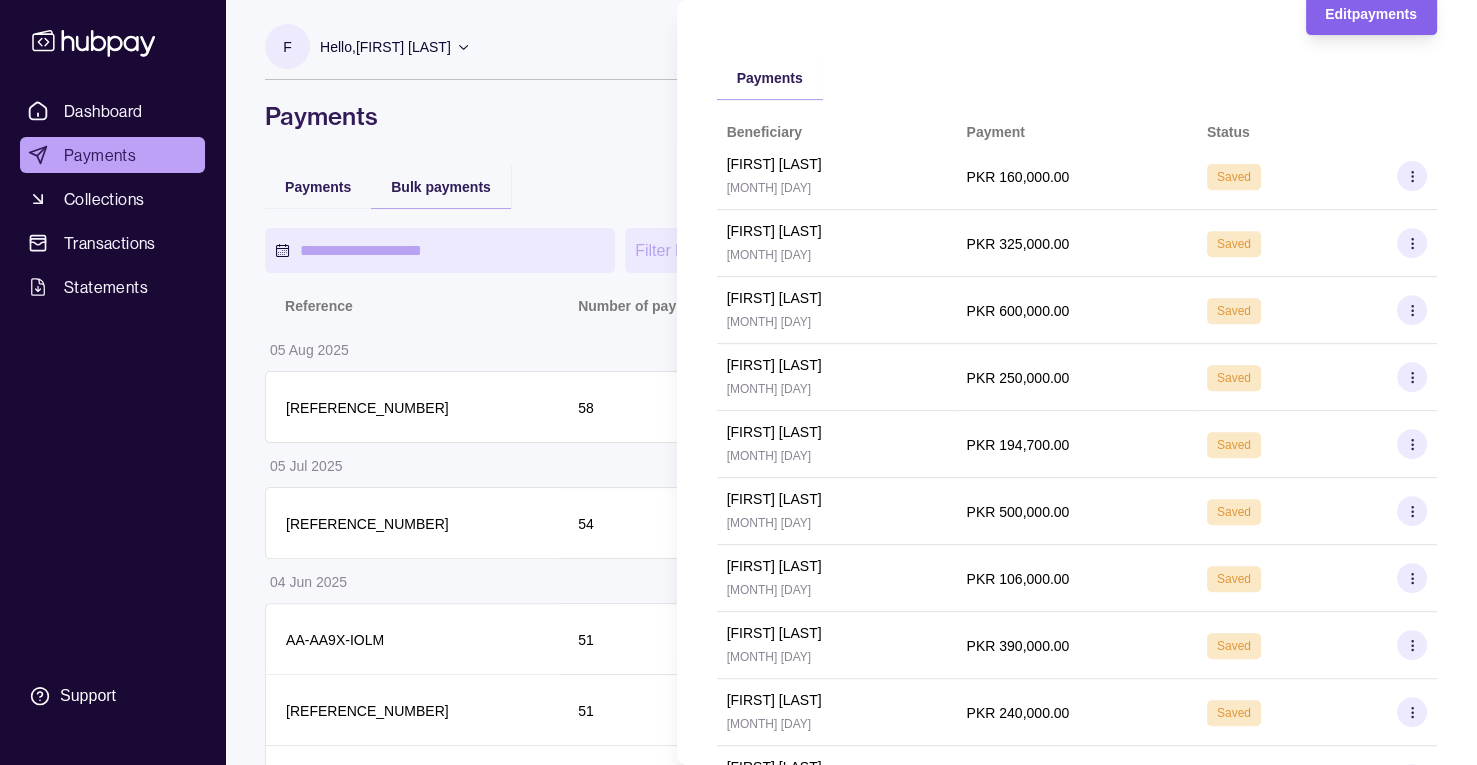 scroll, scrollTop: 0, scrollLeft: 0, axis: both 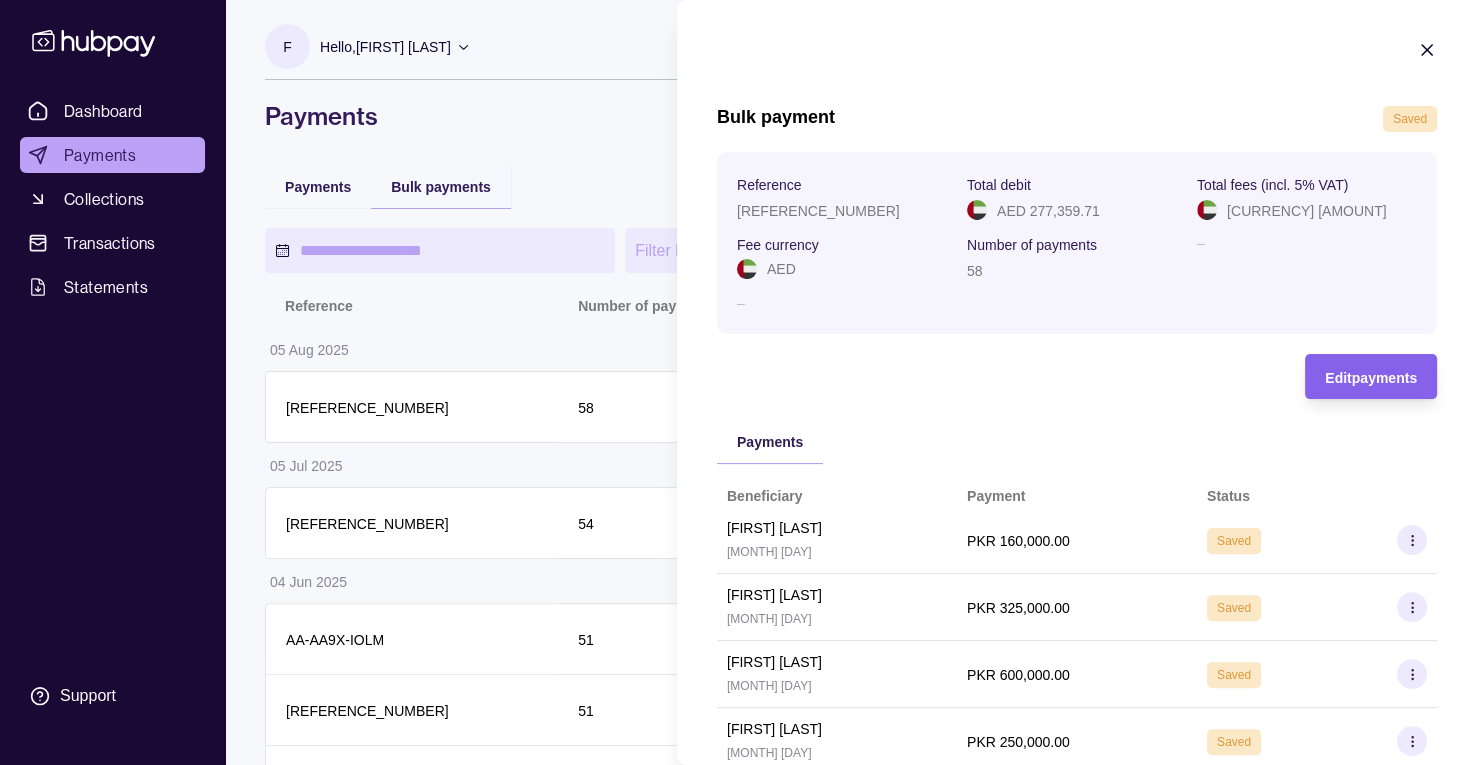 click on "Bulk payment Saved Reference [REFERENCE_NUMBER] Total debit [CURRENCY] [AMOUNT] Total fees (incl. 5% VAT) [CURRENCY] [AMOUNT] Fee currency [CURRENCY] Number of payments [NUMBER] – – Review payments Edit payments Confirm payments Payments Beneficiary Payment Status [FIRST] [LAST] [MONTH] [YEAR] [CURRENCY] [AMOUNT] Saved [FIRST] [LAST] [MONTH] [YEAR] [CURRENCY] [AMOUNT] Saved [FIRST] [LAST] [MONTH] [YEAR] [CURRENCY] [AMOUNT] Saved [FIRST] [LAST] [MONTH] [YEAR] [CURRENCY] [AMOUNT] Saved [FIRST] [LAST] [MONTH] [YEAR] [CURRENCY] [AMOUNT] Saved [FIRST] [LAST] [MONTH] [YEAR] [CURRENCY] [AMOUNT] Saved [FIRST] [LAST] [MONTH] [YEAR] [CURRENCY] [AMOUNT] Saved [FIRST] [LAST] [MONTH] [YEAR] [CURRENCY] [AMOUNT] Saved [FIRST] [LAST] [MONTH] [YEAR] [CURRENCY] [AMOUNT] Saved [FIRST] [LAST] [MONTH] [YEAR] [CURRENCY] [AMOUNT] Saved [FIRST] [LAST] [MONTH] [YEAR] [CURRENCY] [AMOUNT] Saved [FIRST] [LAST] [MONTH] [YEAR] [CURRENCY] [AMOUNT] Saved [FIRST] [LAST] [MONTH] [YEAR] [CURRENCY] [AMOUNT] Saved [FIRST] [LAST] [MONTH] [YEAR] [CURRENCY] [AMOUNT] Saved [FIRST] [LAST] [MONTH] [YEAR] [CURRENCY] [AMOUNT] Saved" at bounding box center [1077, 2226] 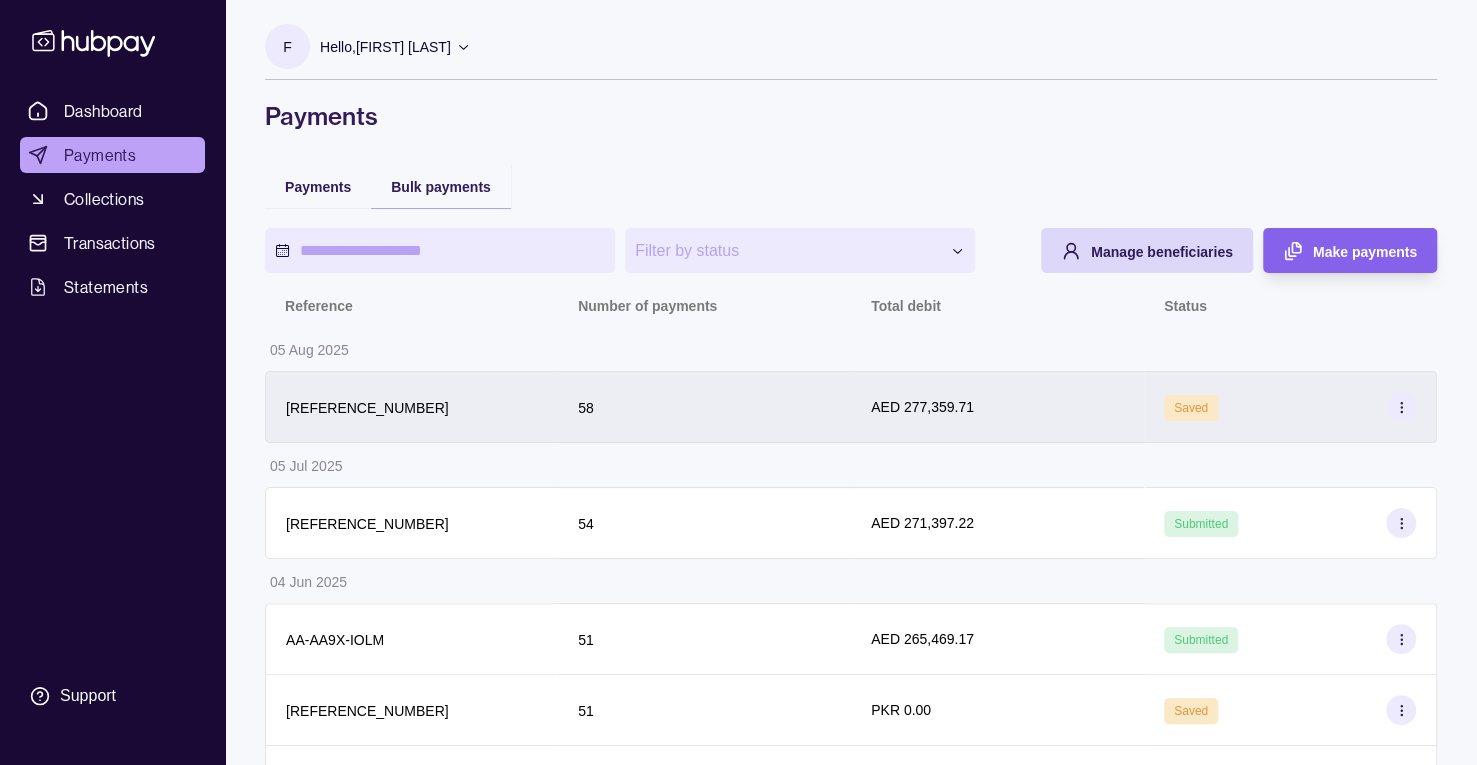 click 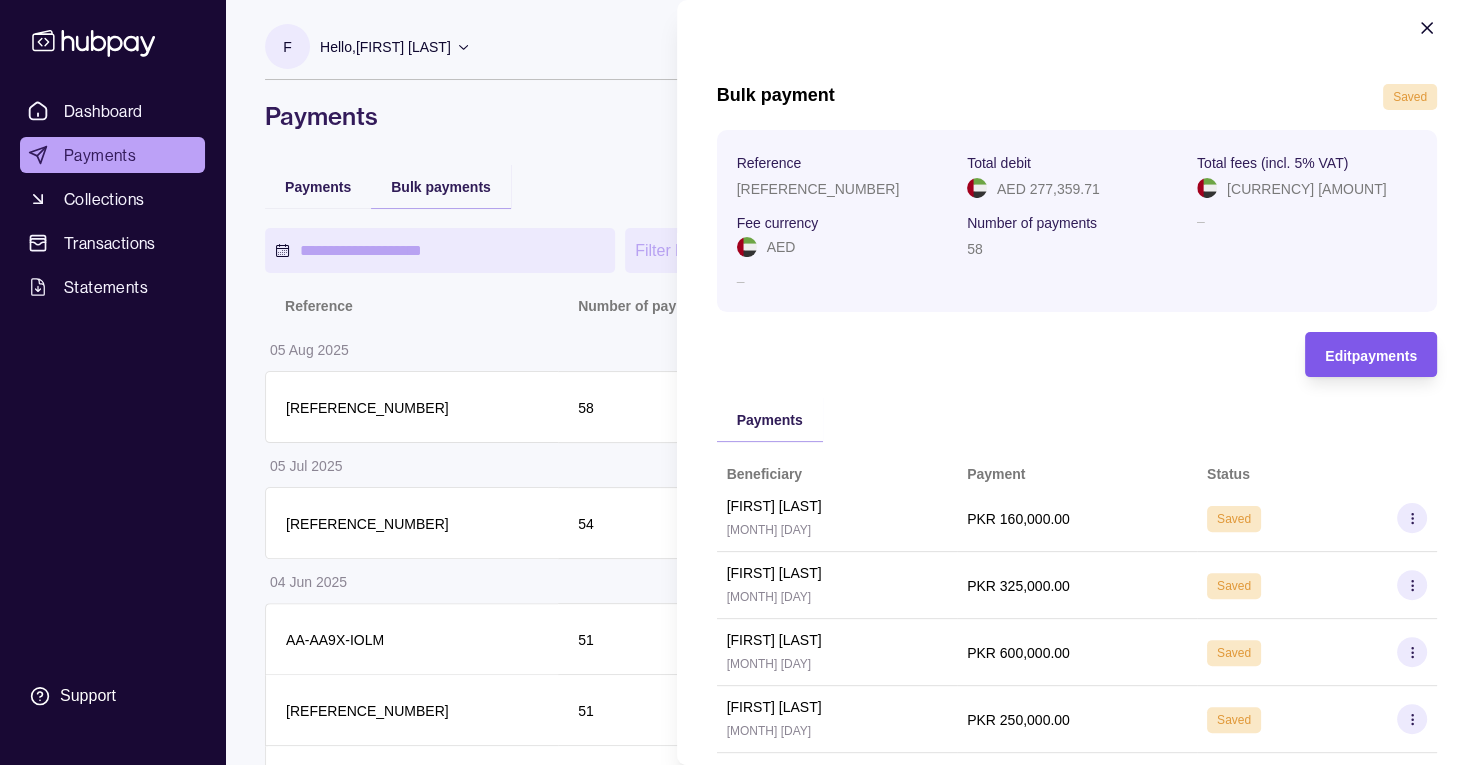 scroll, scrollTop: 0, scrollLeft: 0, axis: both 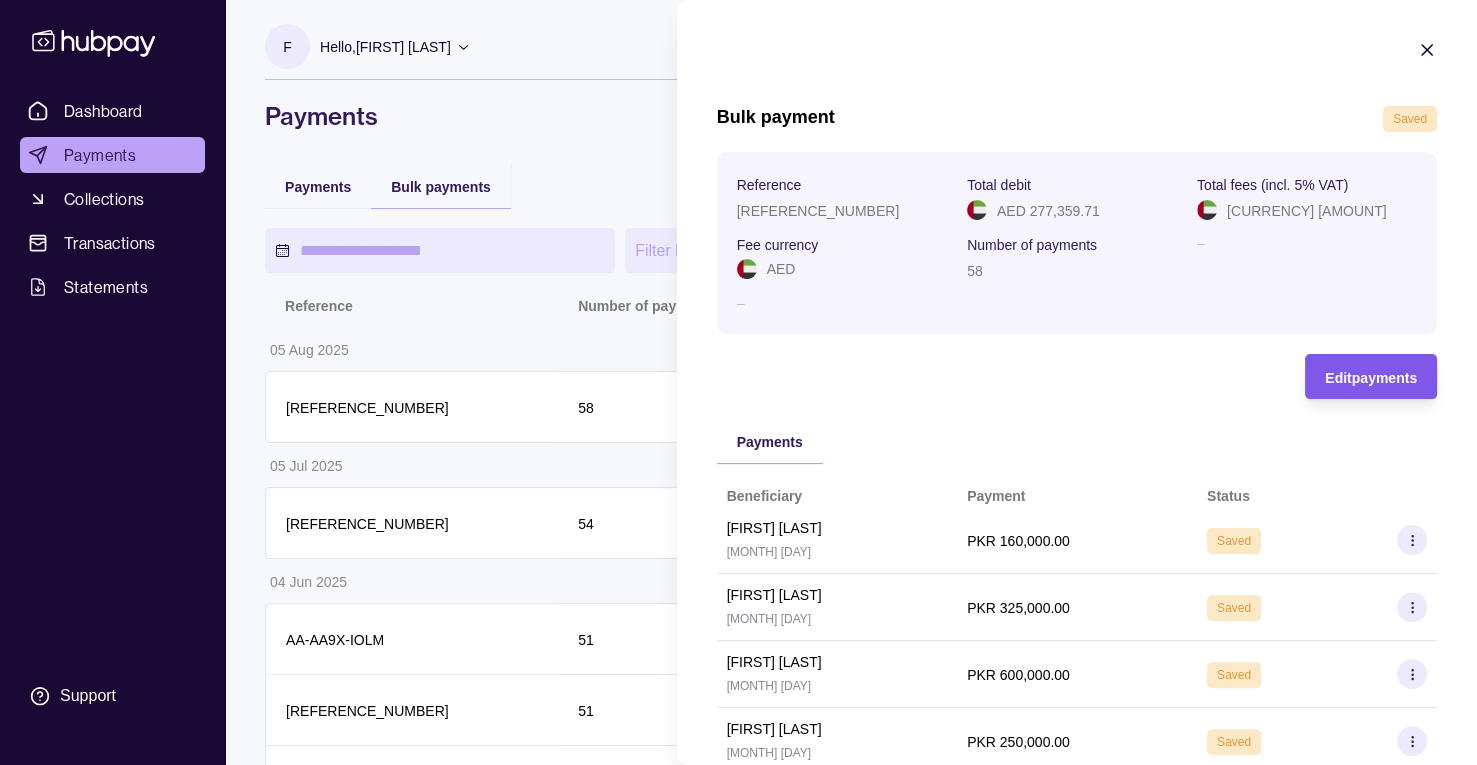 click on "Edit payments" at bounding box center [1371, 378] 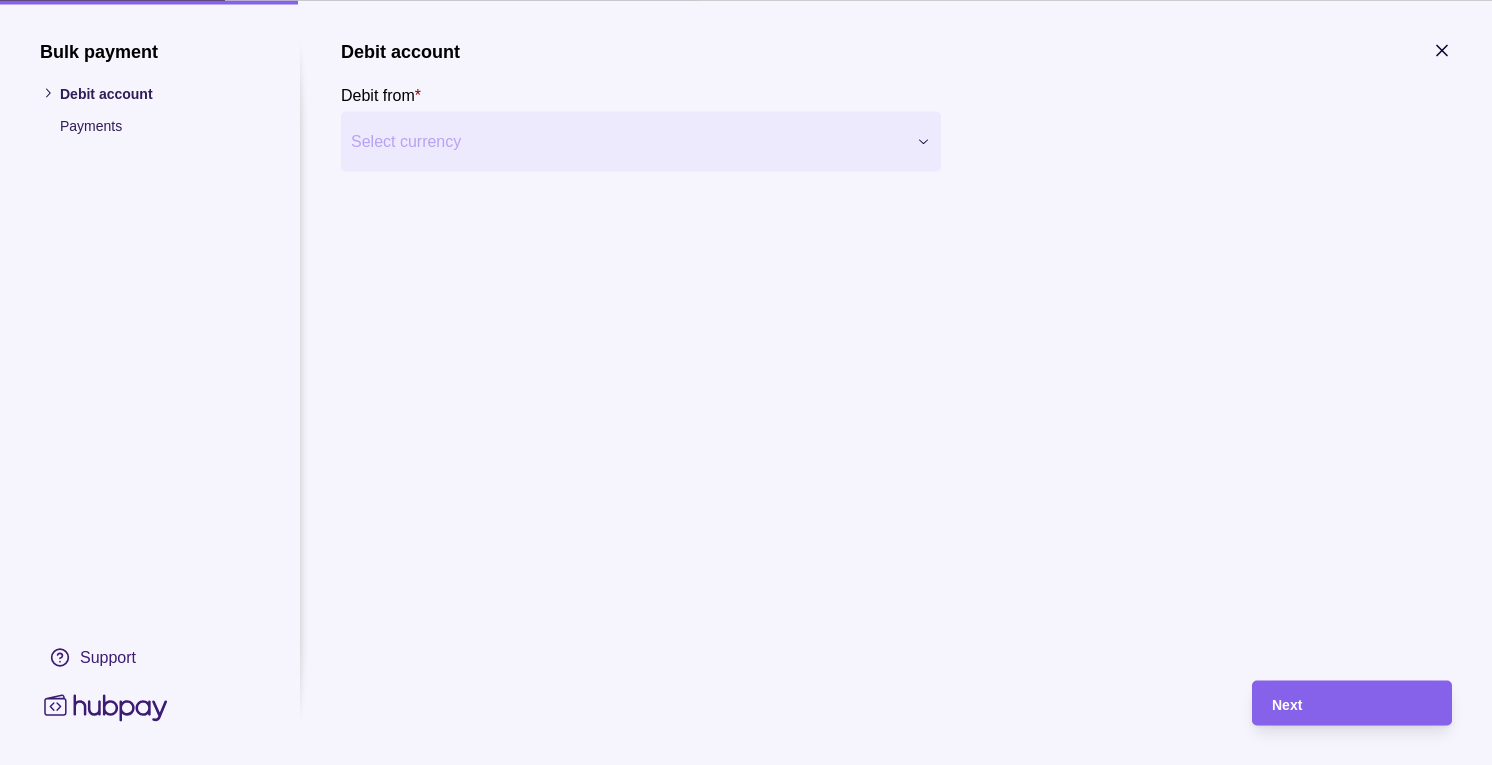 click 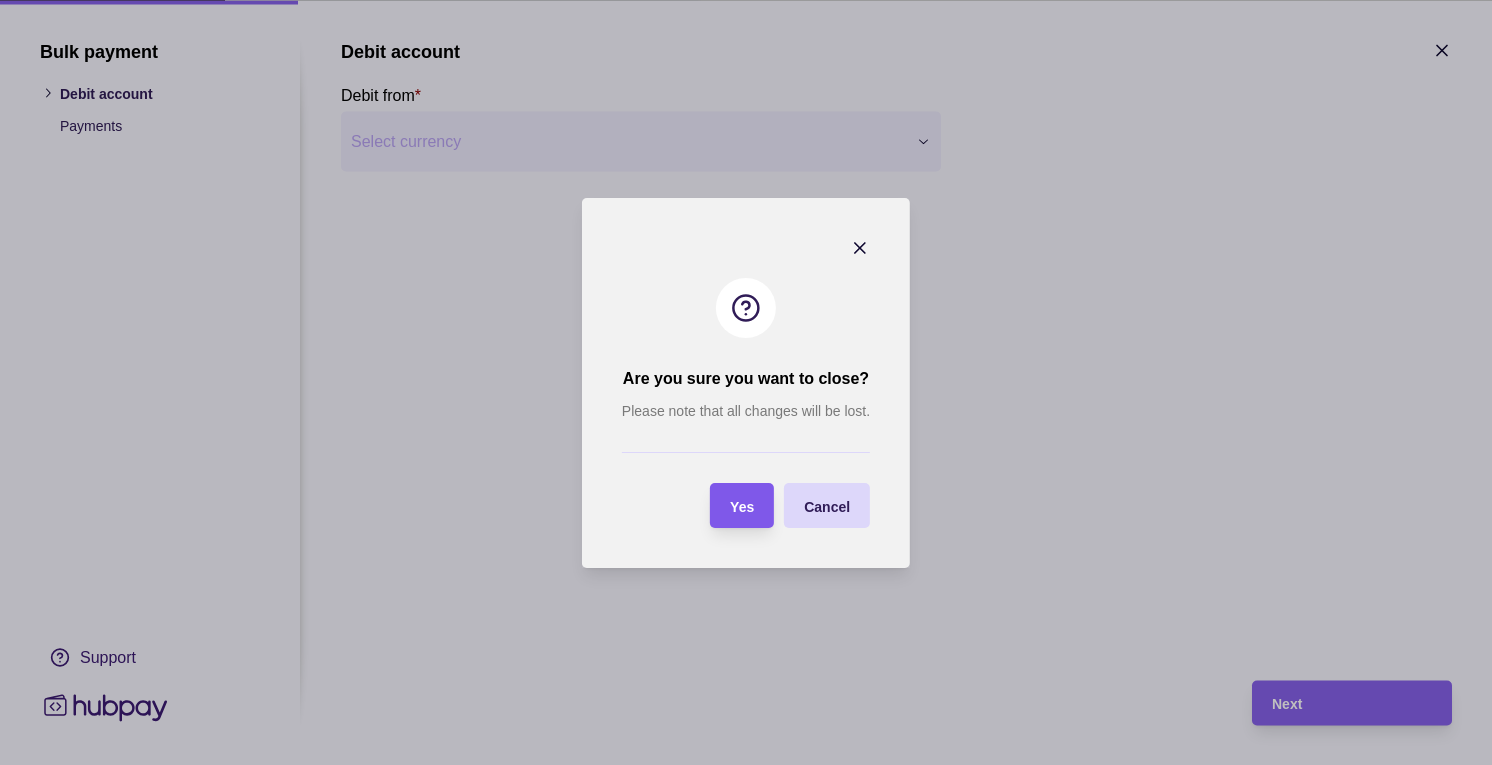 click on "Yes" at bounding box center (742, 505) 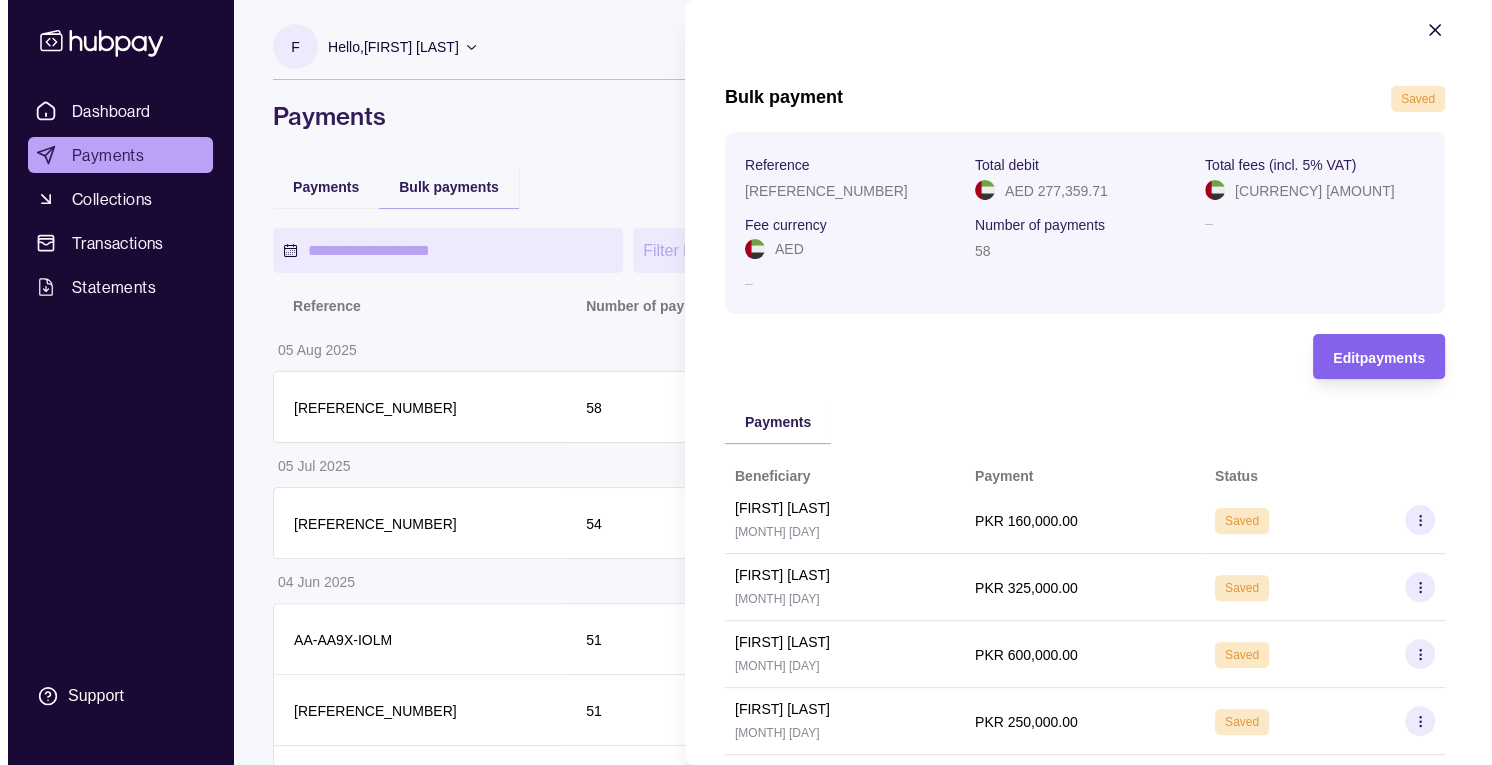scroll, scrollTop: 0, scrollLeft: 0, axis: both 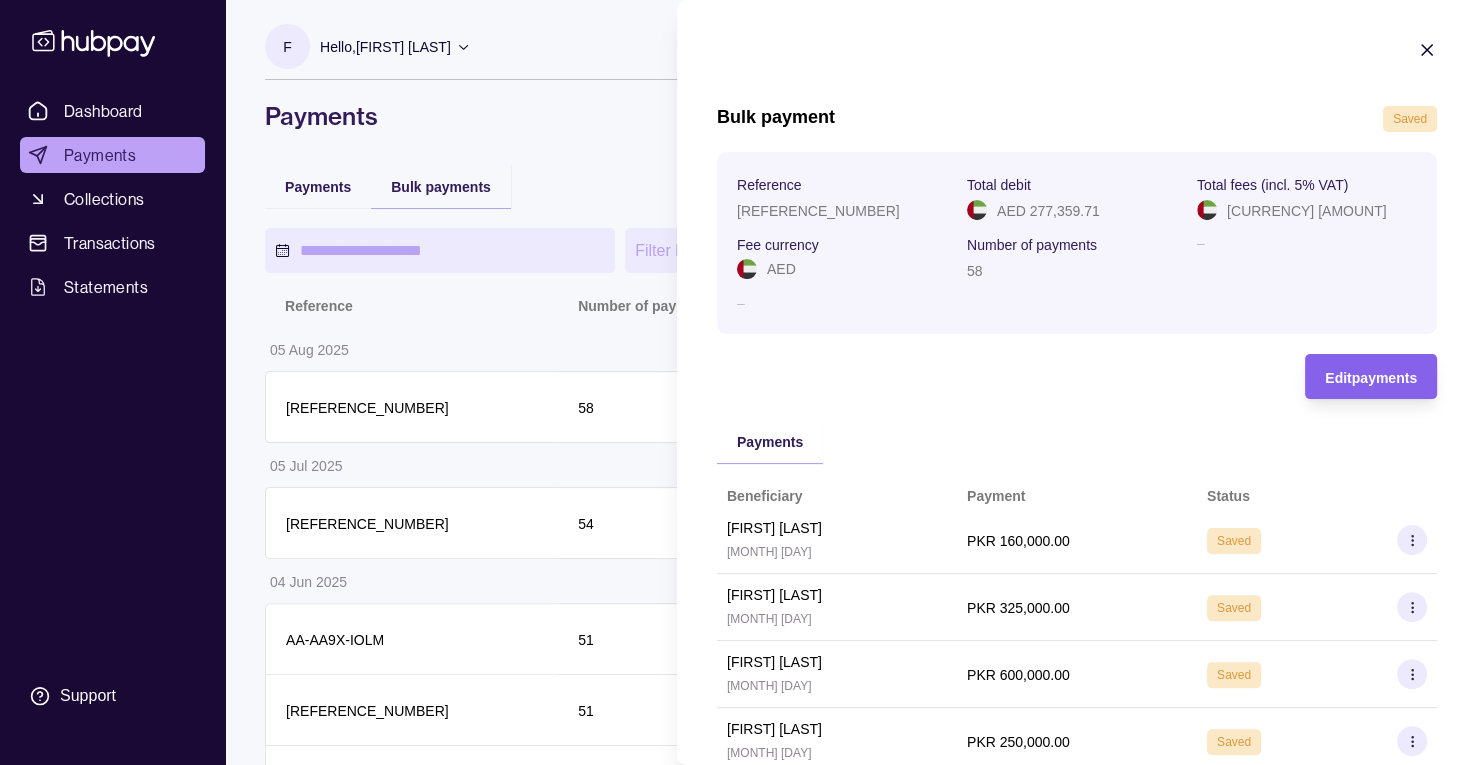 click 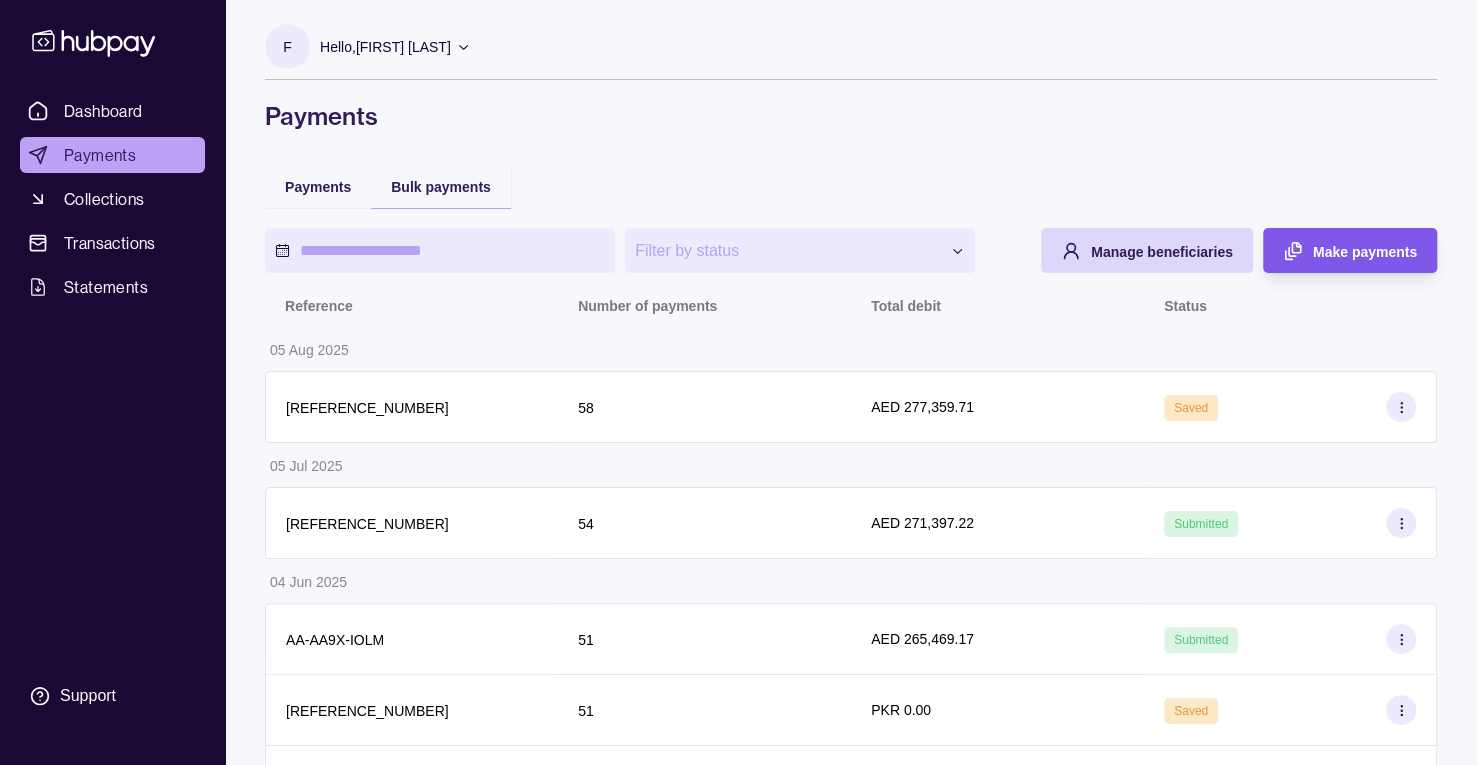 click 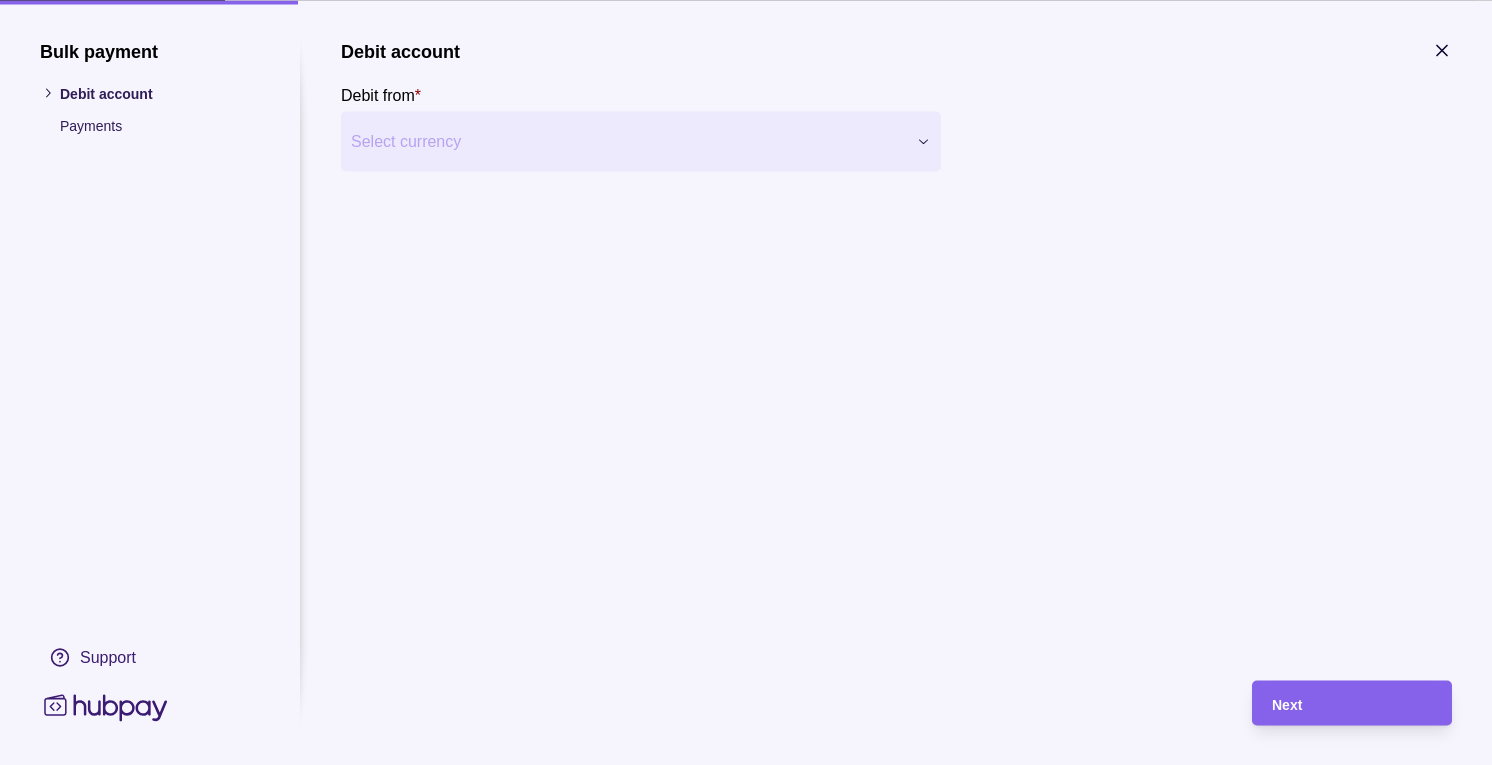 click 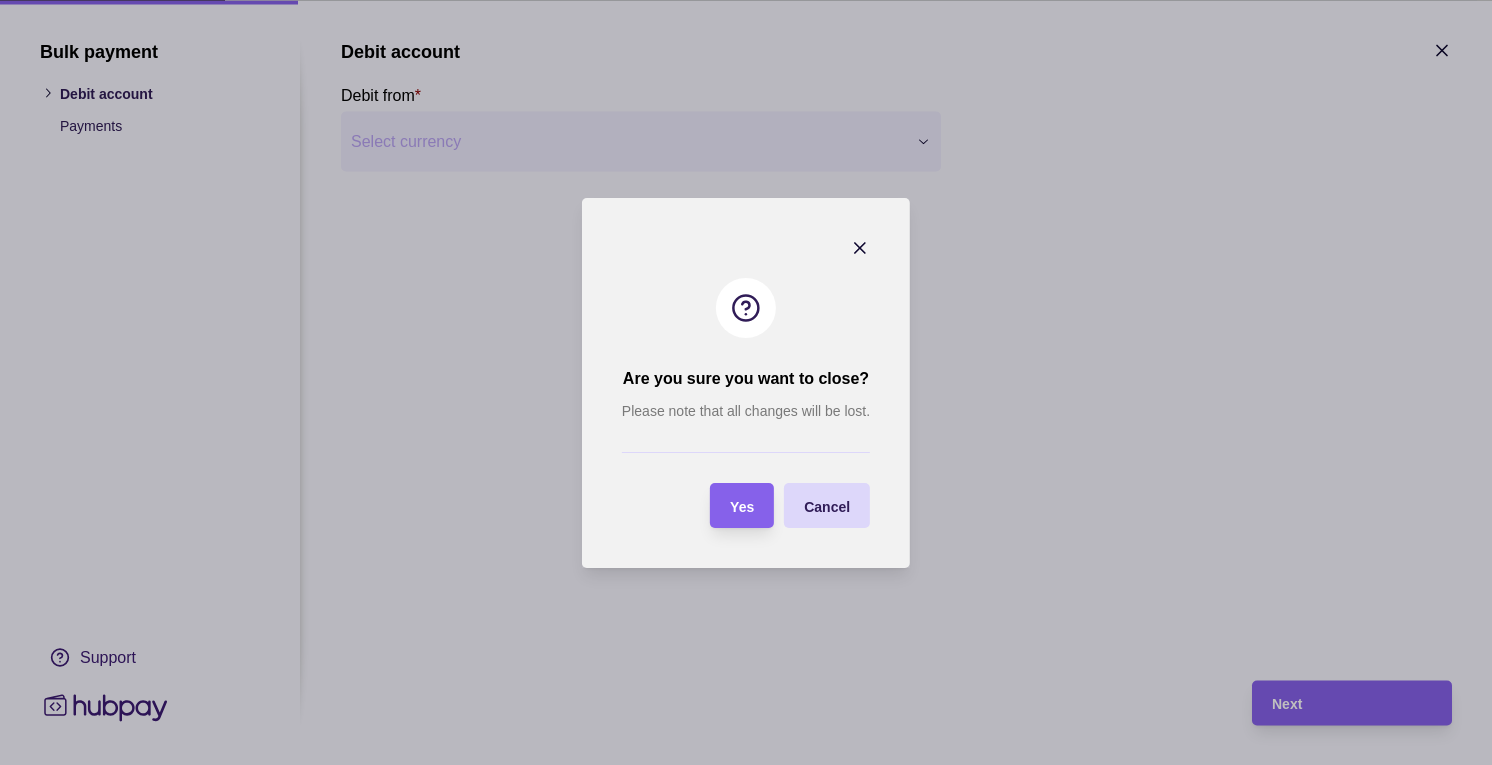 click on "Yes" at bounding box center (742, 505) 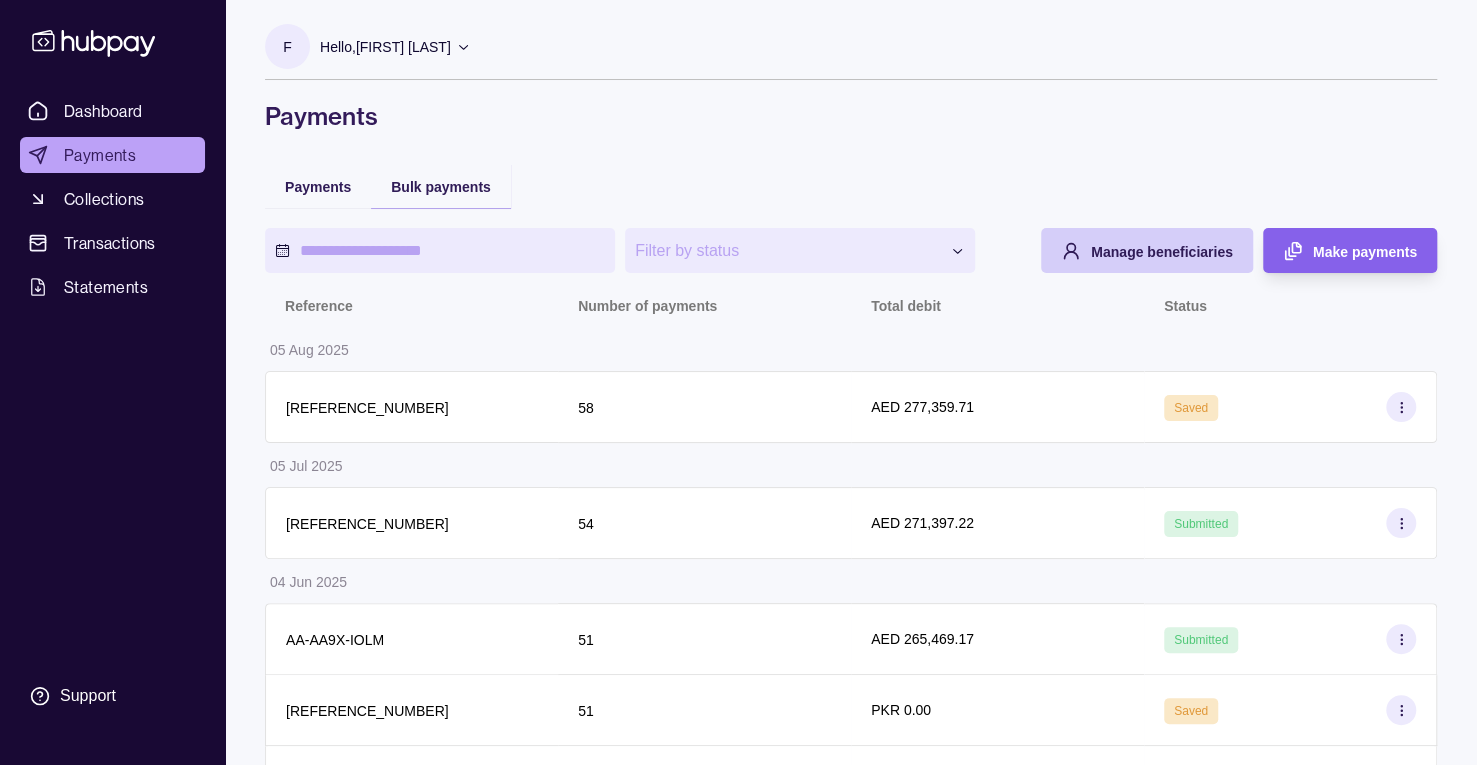 click on "Manage beneficiaries" at bounding box center (1132, 250) 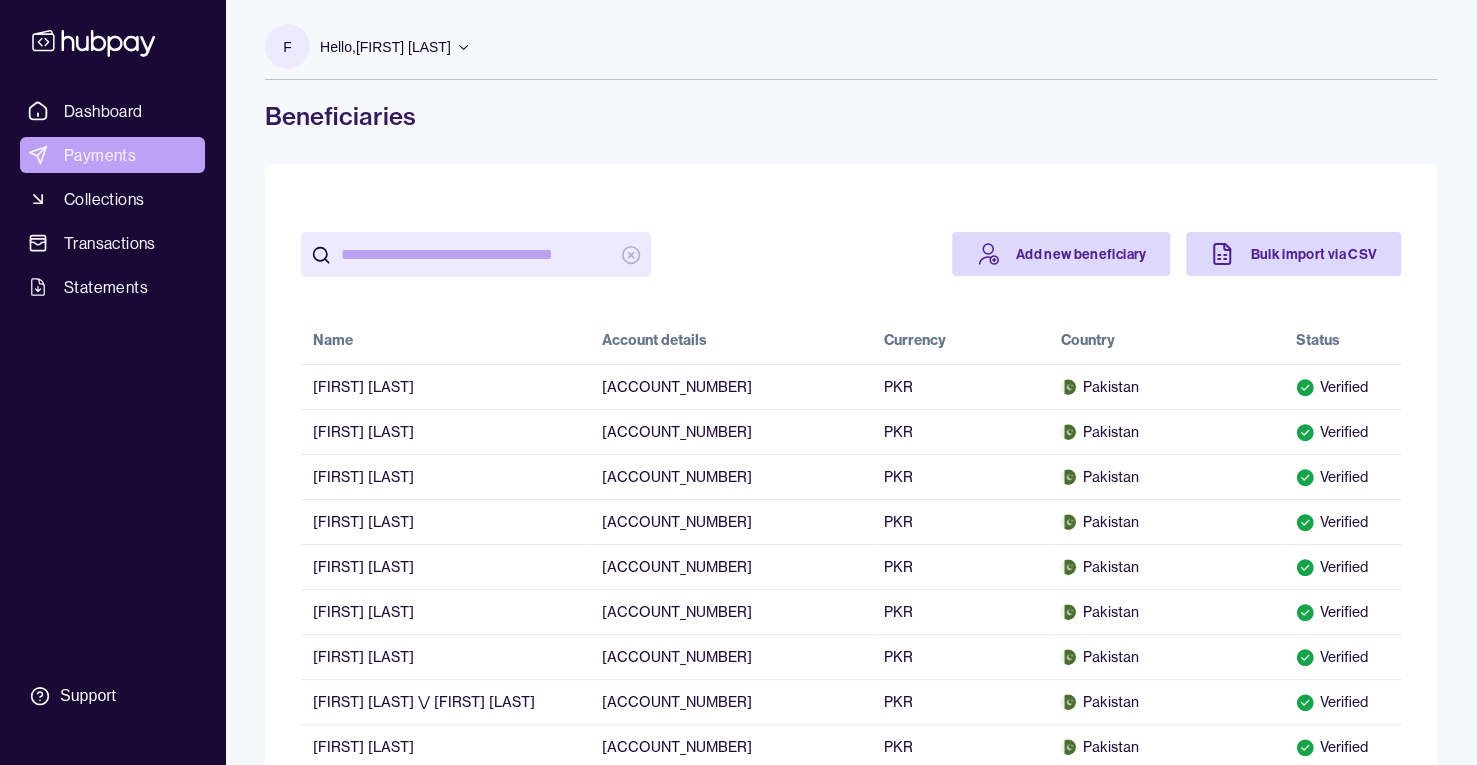 click on "Payments" at bounding box center (112, 155) 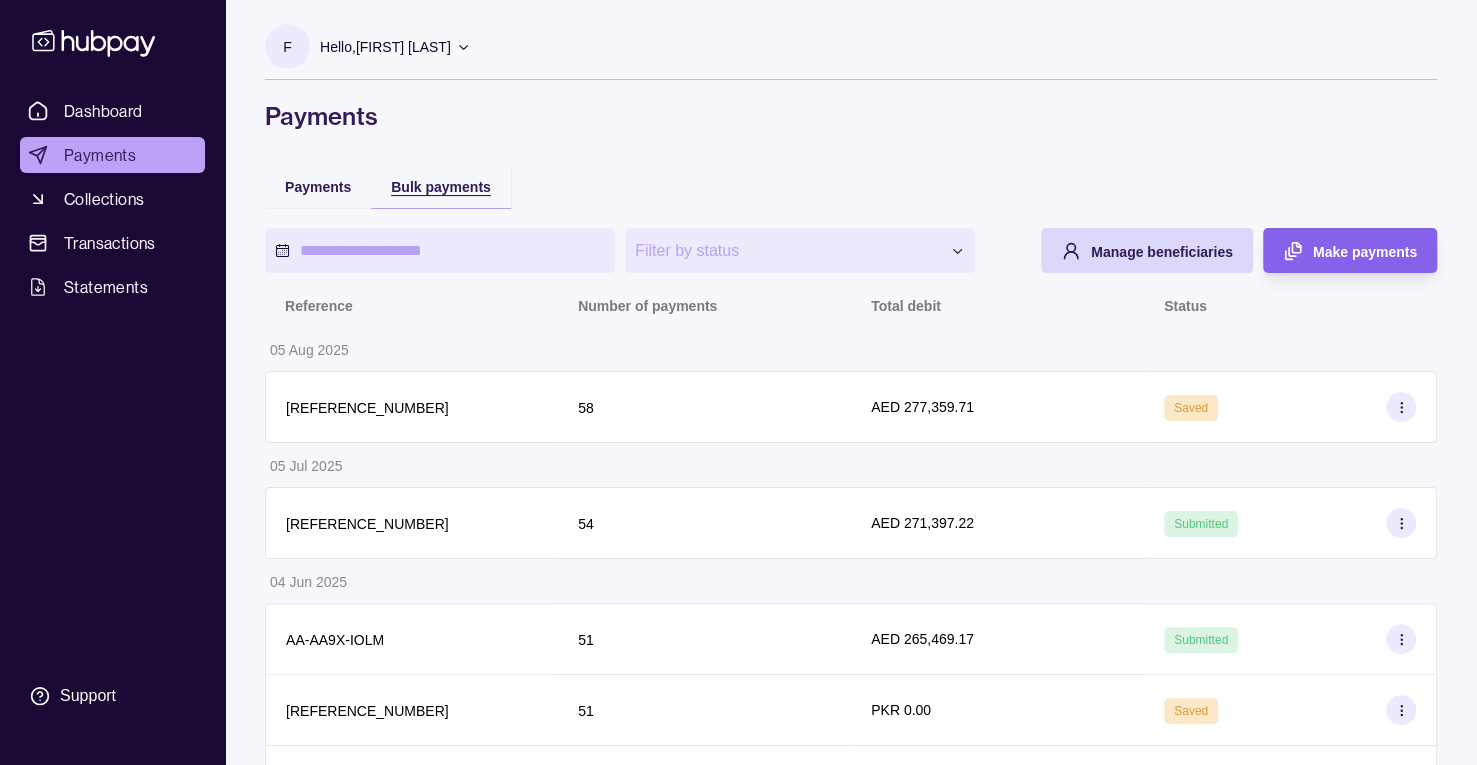 click on "Bulk payments" at bounding box center [441, 186] 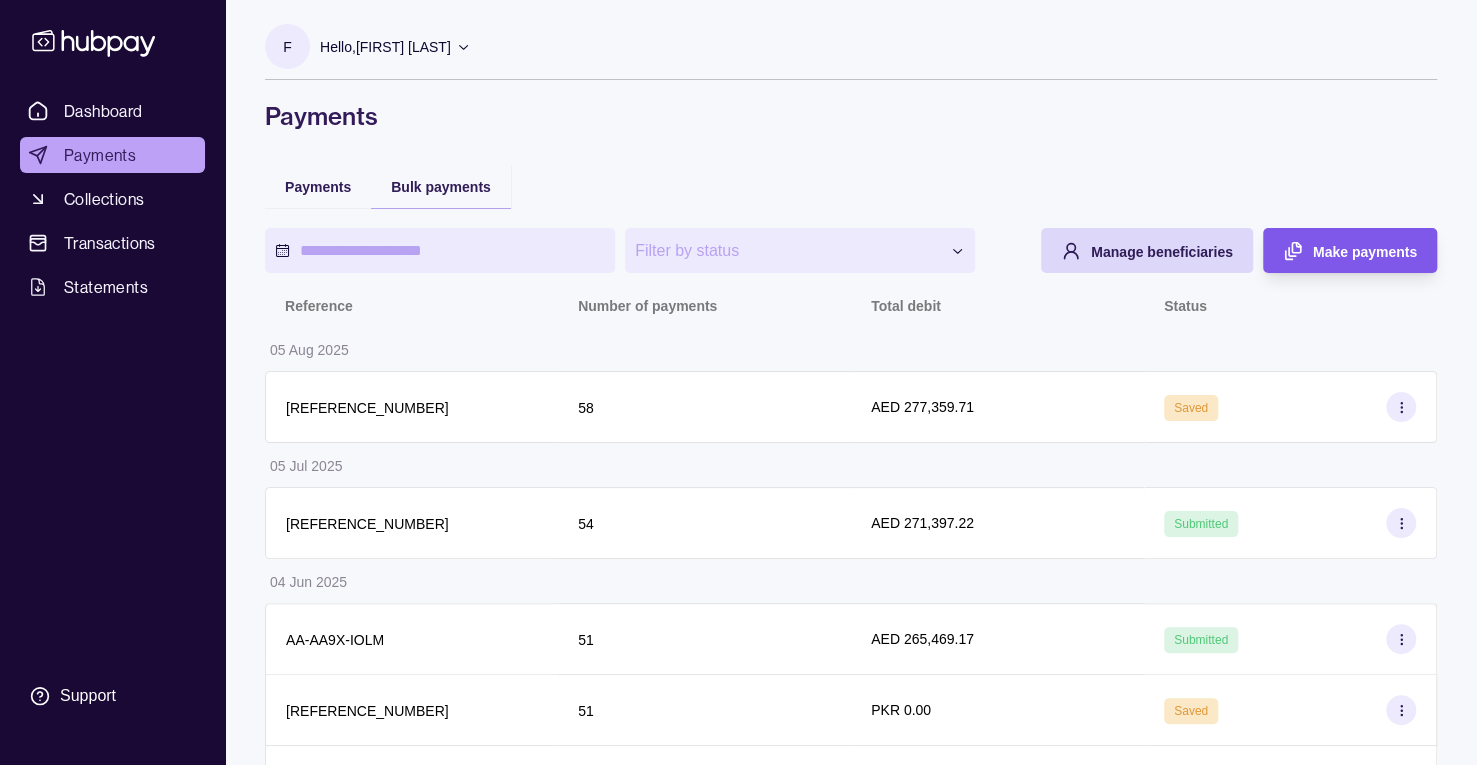 click 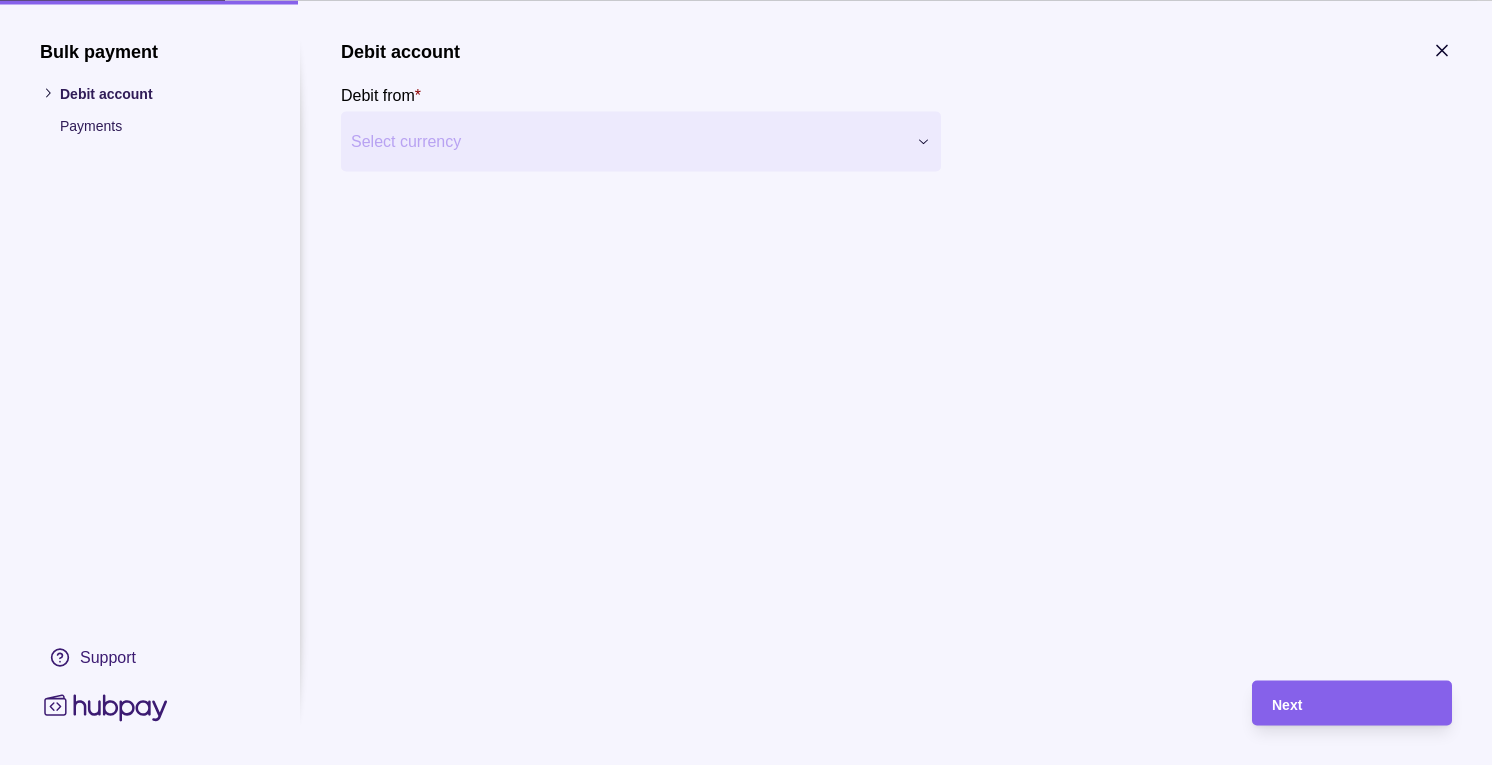 click on "Bulk payment Debit account Payments Support Debit account Debit from  * Select currency *** *** *** Next" at bounding box center [738, 1604] 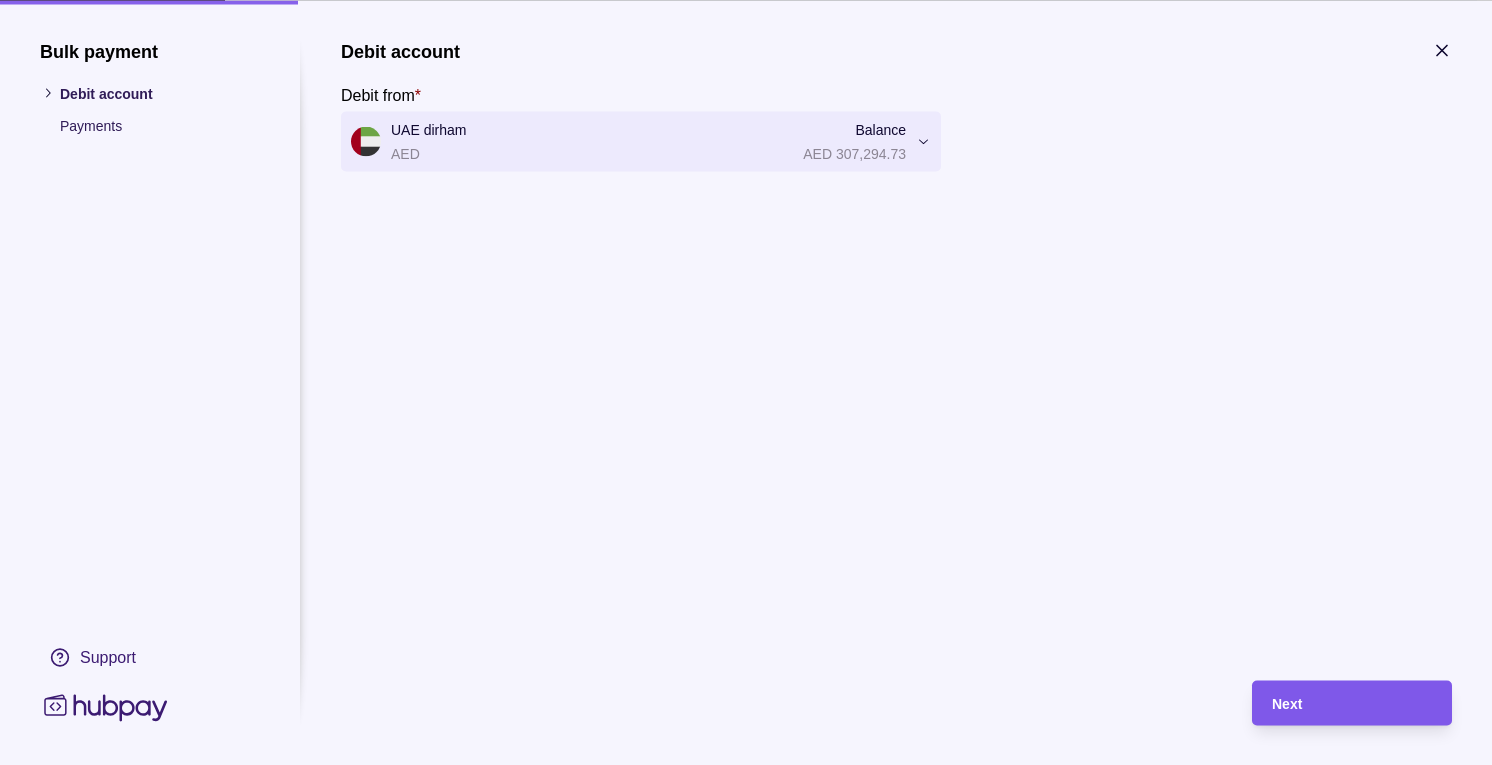 click on "Next" at bounding box center (1287, 704) 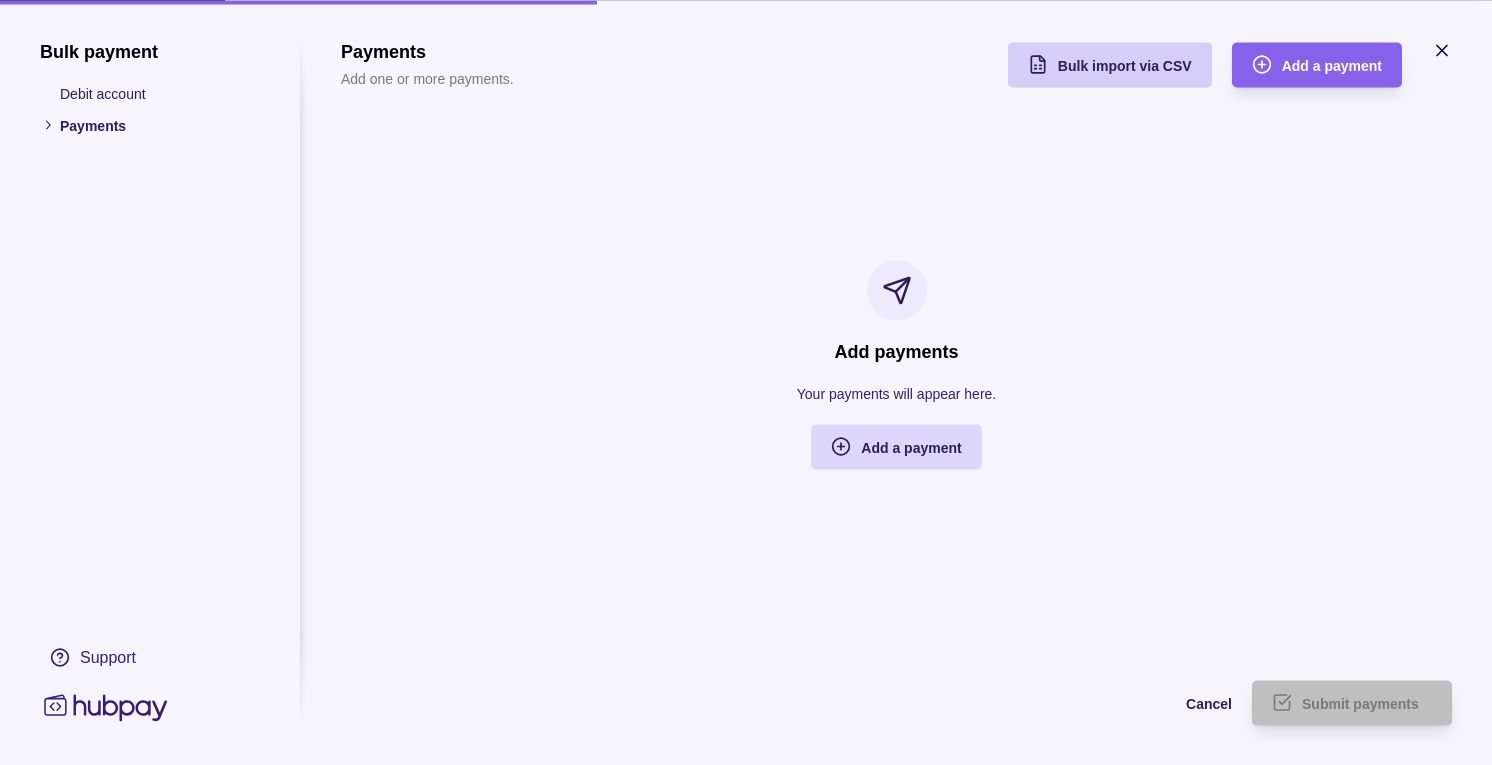 click on "Bulk import via CSV" at bounding box center [1125, 66] 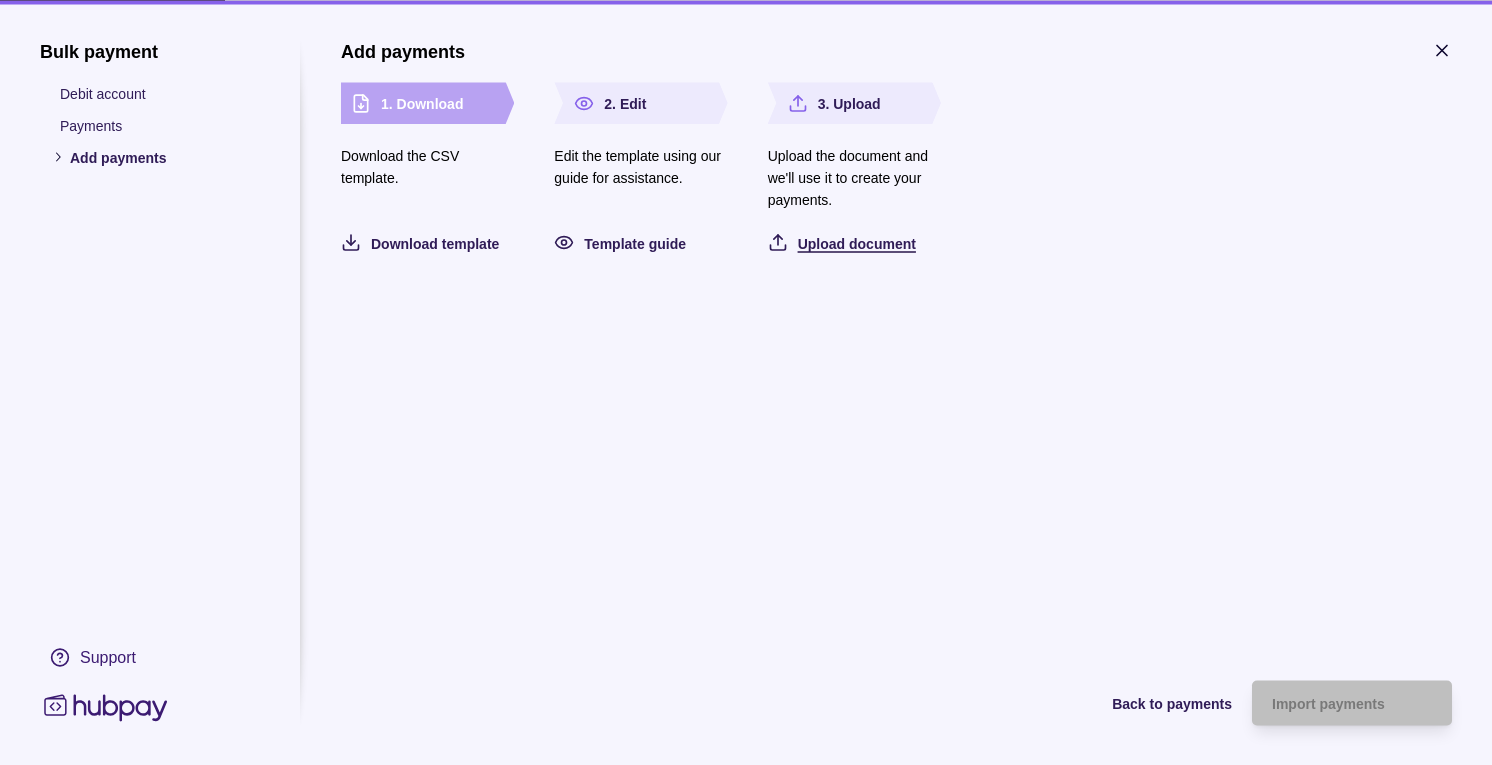 click on "Upload document" at bounding box center (857, 243) 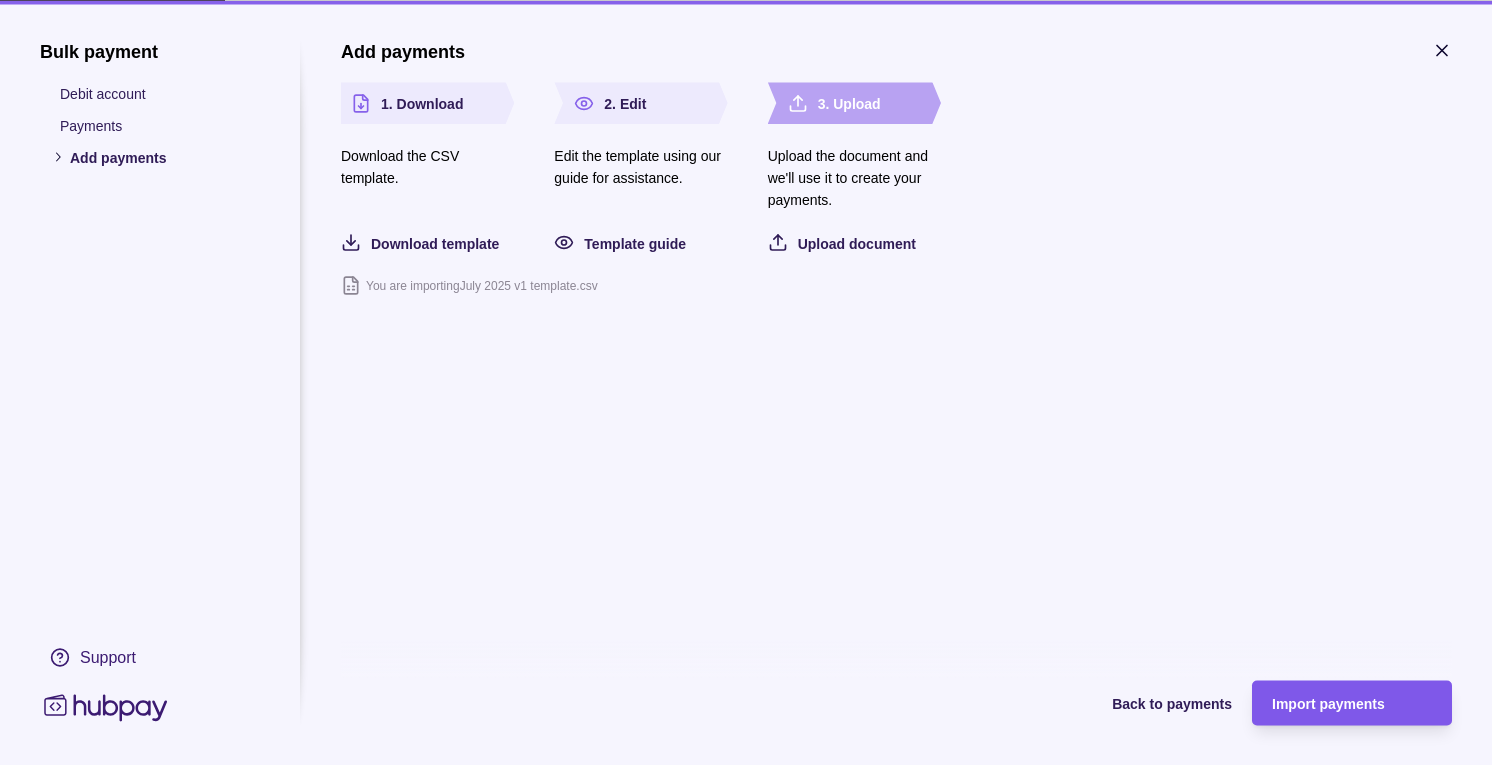 click on "Import payments" at bounding box center [1328, 704] 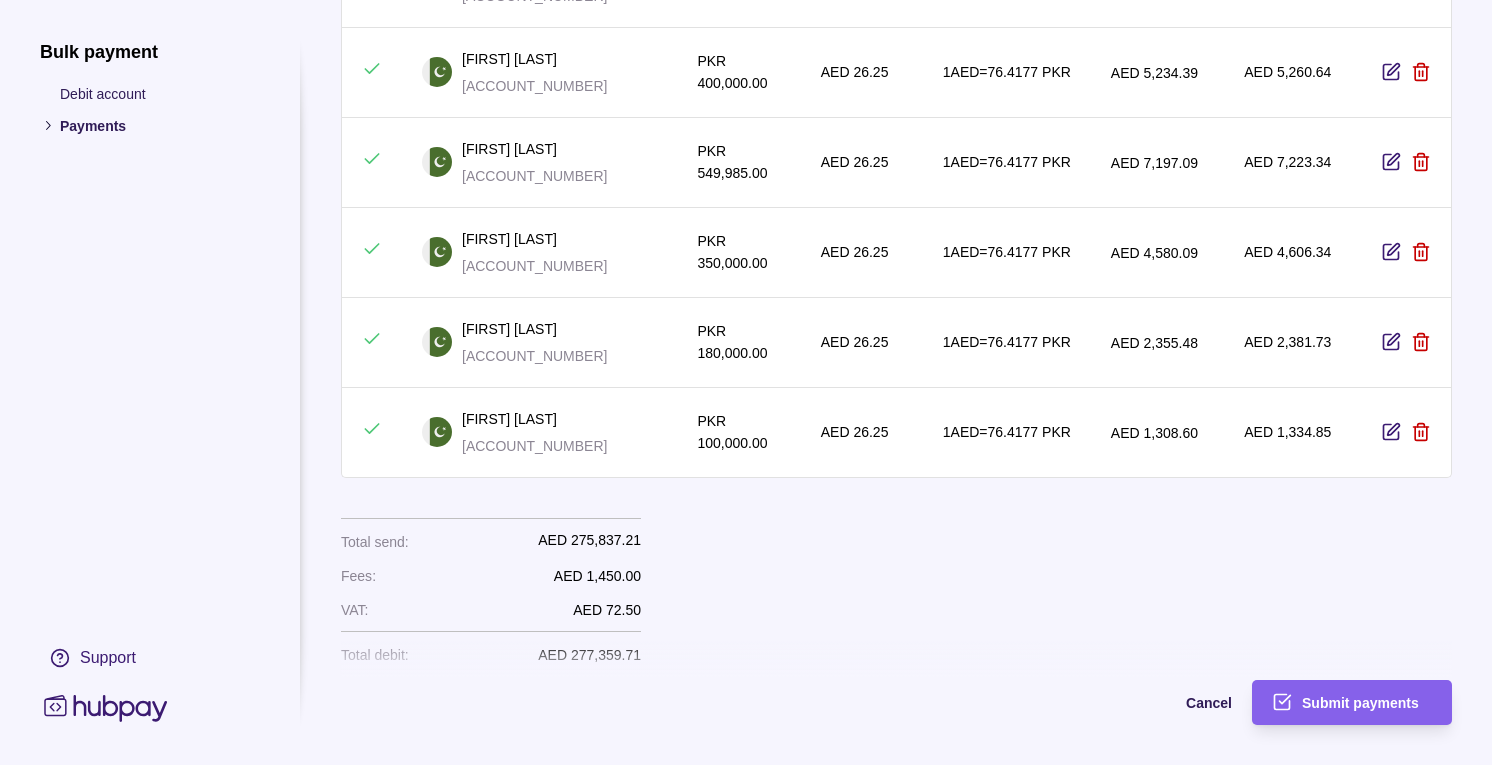 scroll, scrollTop: 4905, scrollLeft: 0, axis: vertical 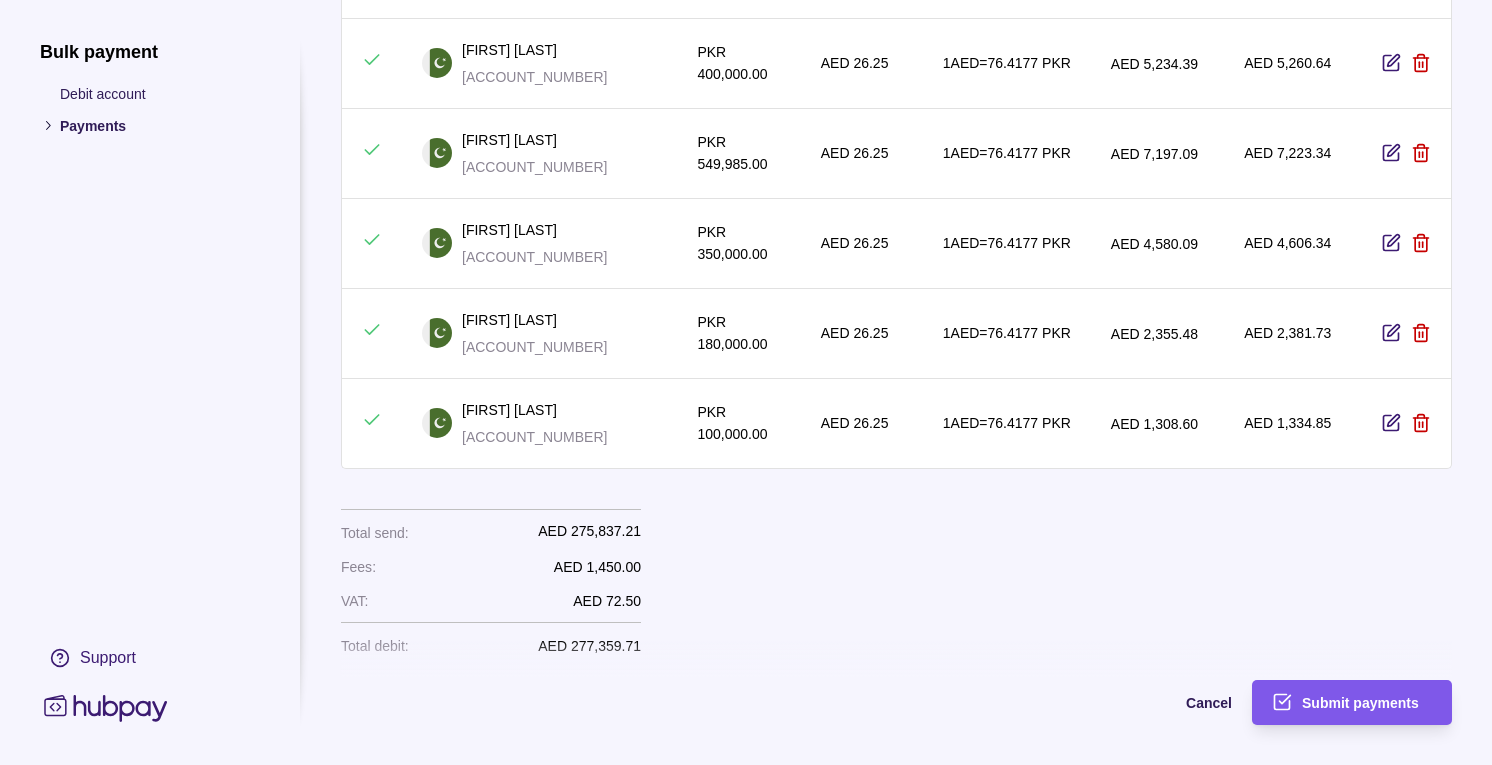 click on "Submit payments" at bounding box center (1360, 704) 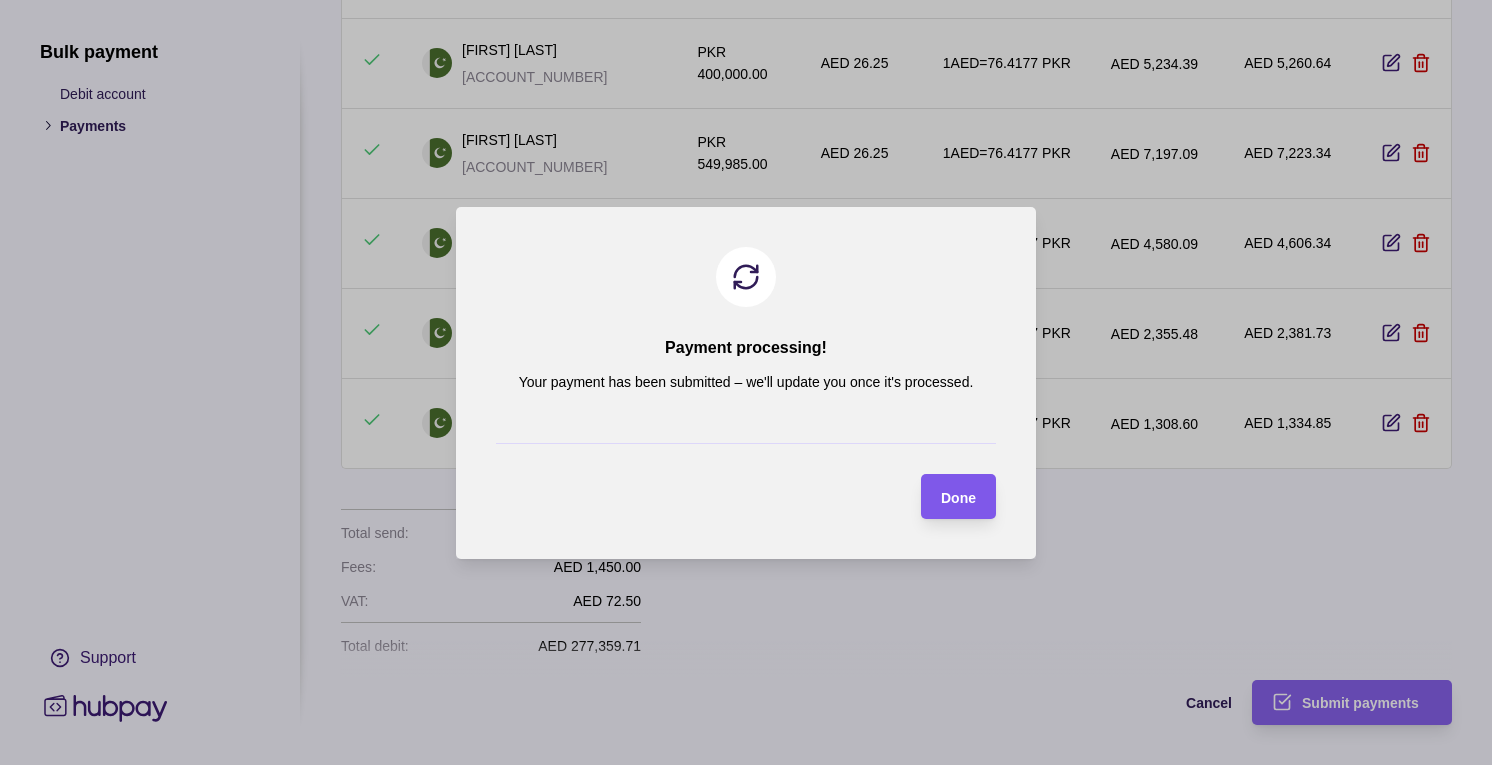 click on "Done" at bounding box center (958, 497) 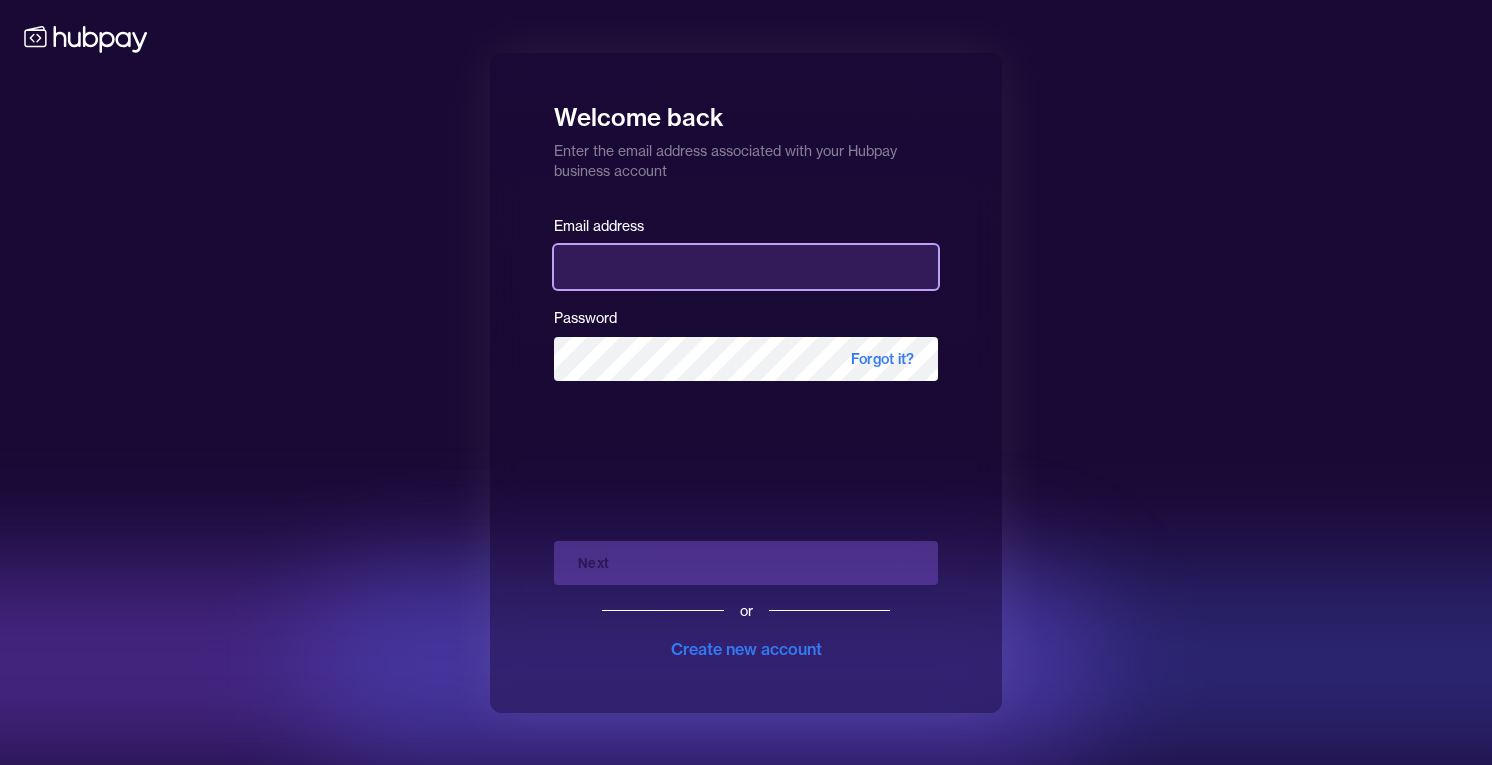 click at bounding box center (746, 267) 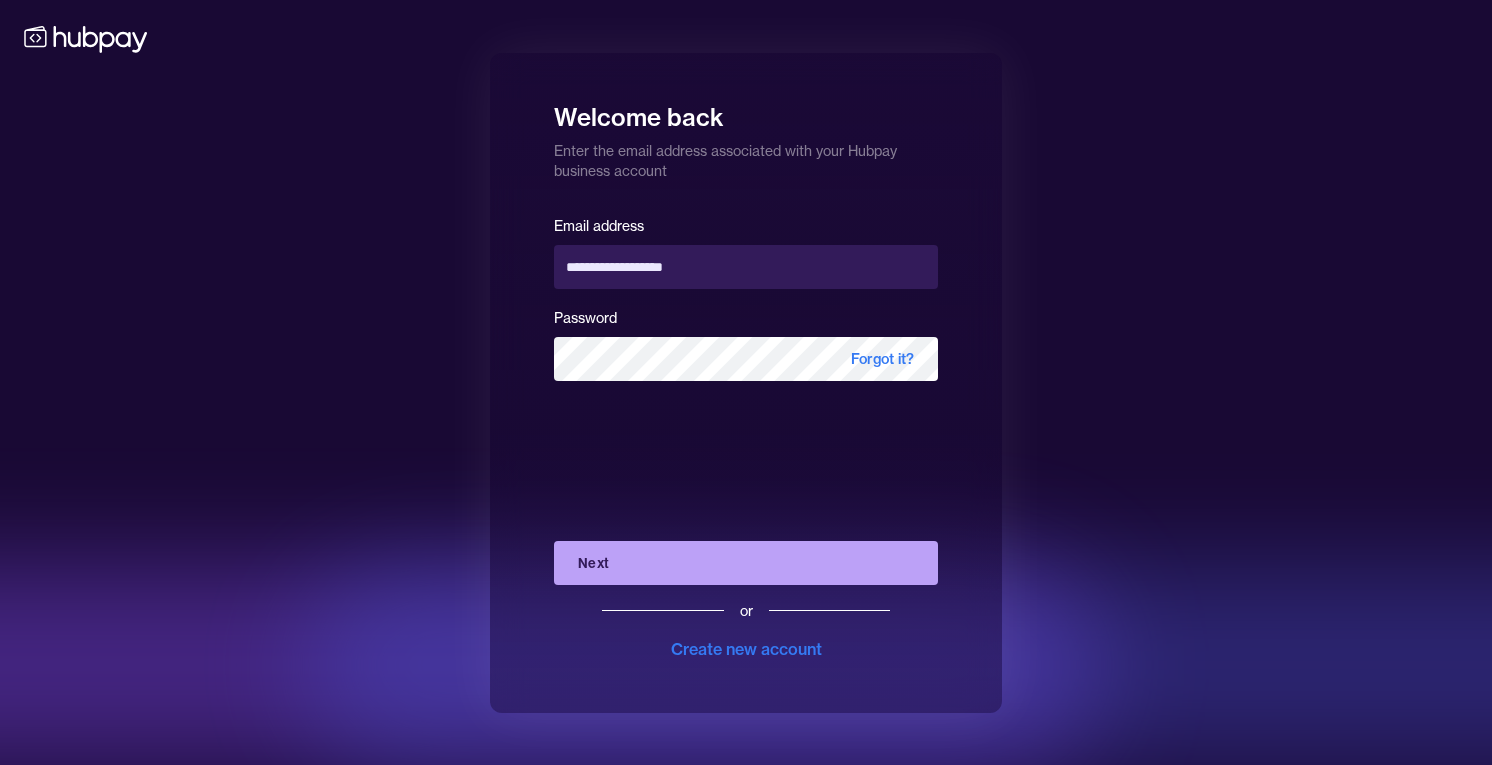 click on "Next" at bounding box center (746, 563) 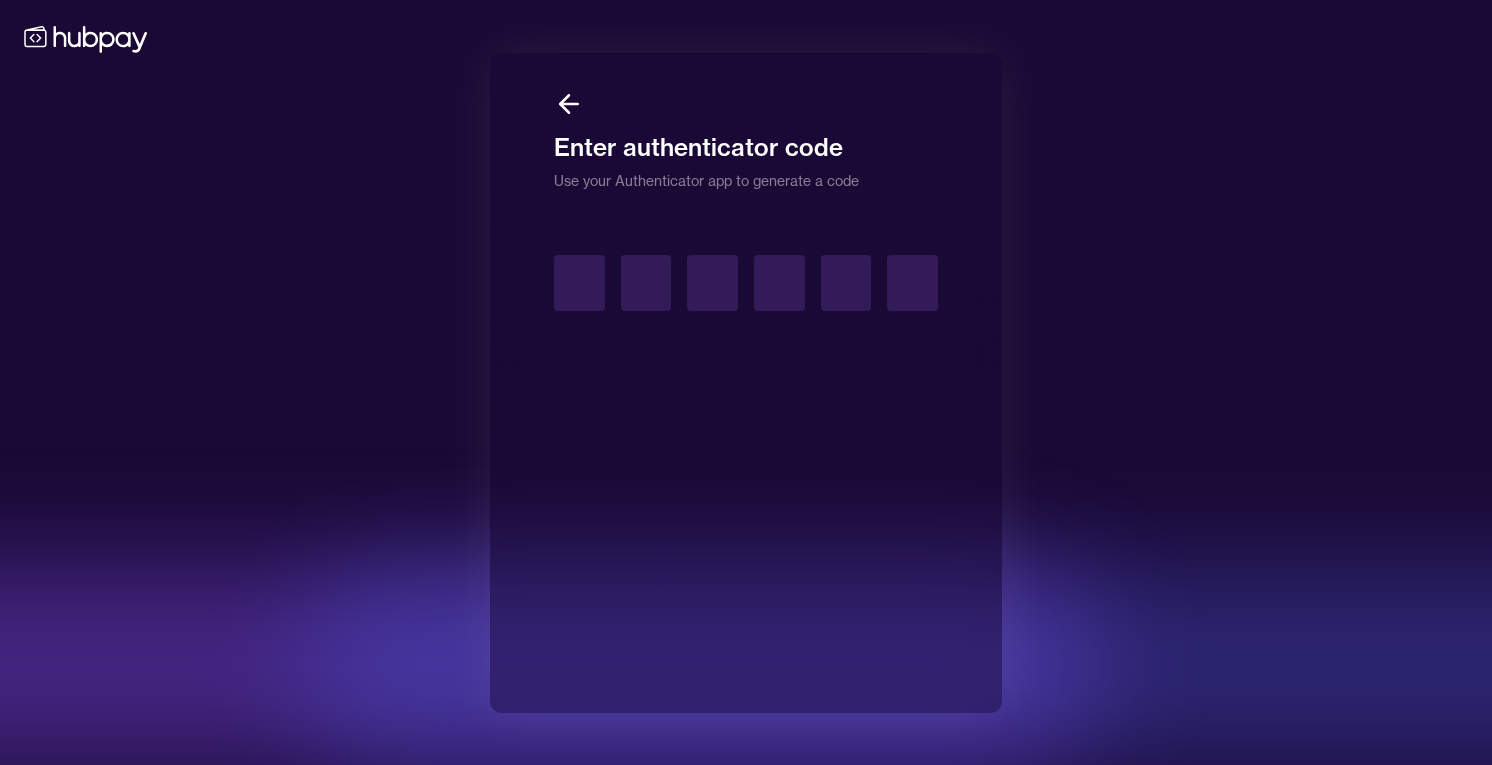 type on "*" 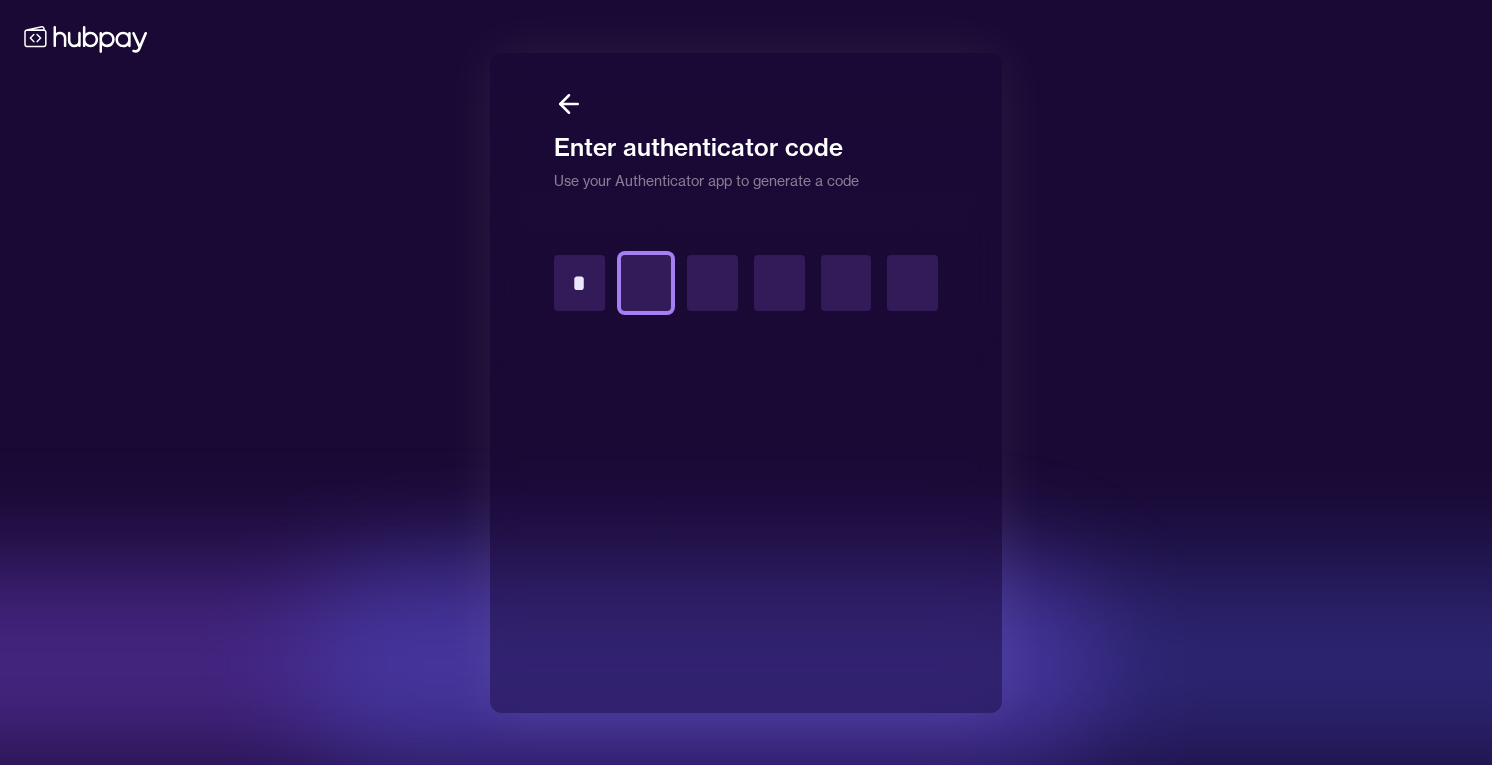 type on "*" 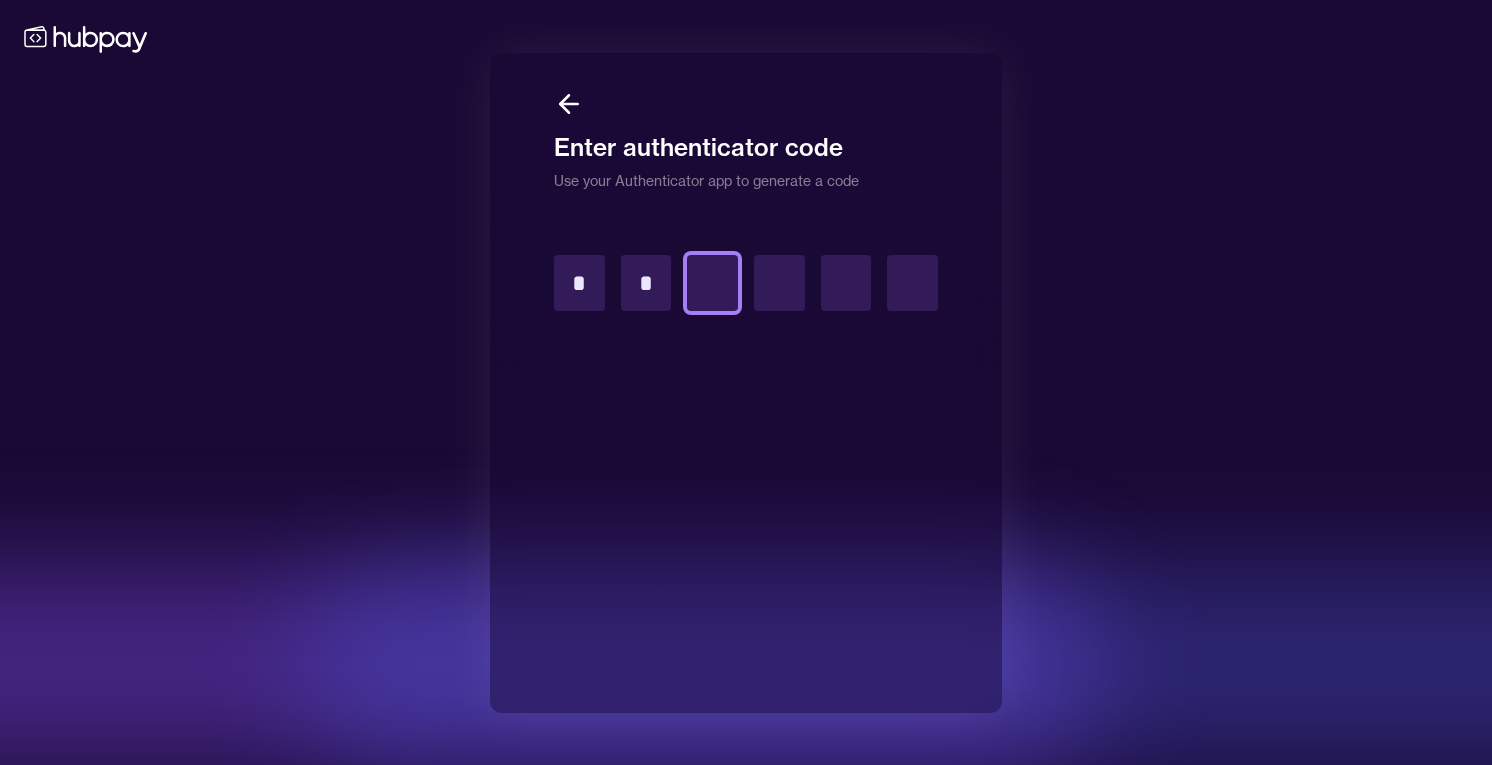 type on "*" 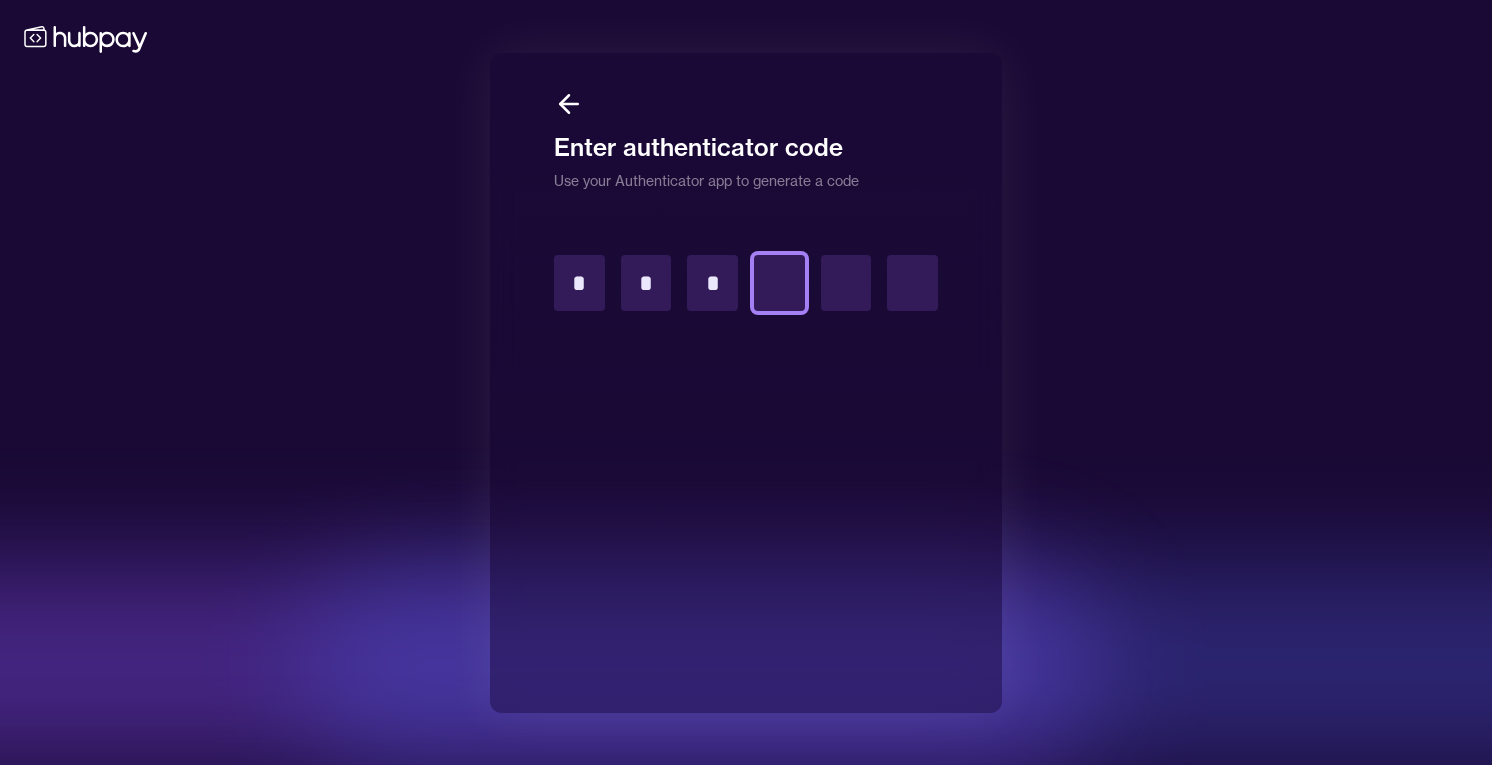 type on "*" 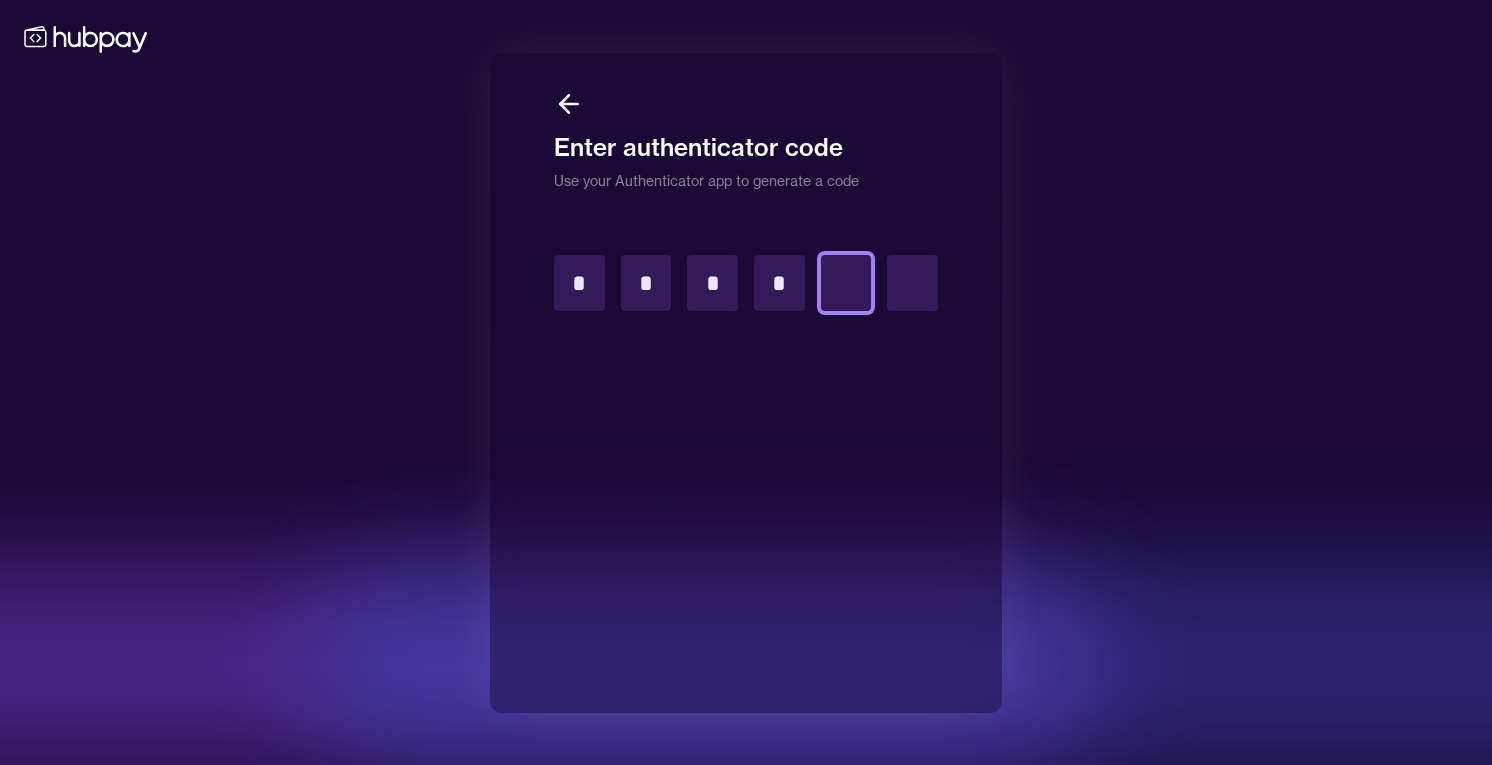 type on "*" 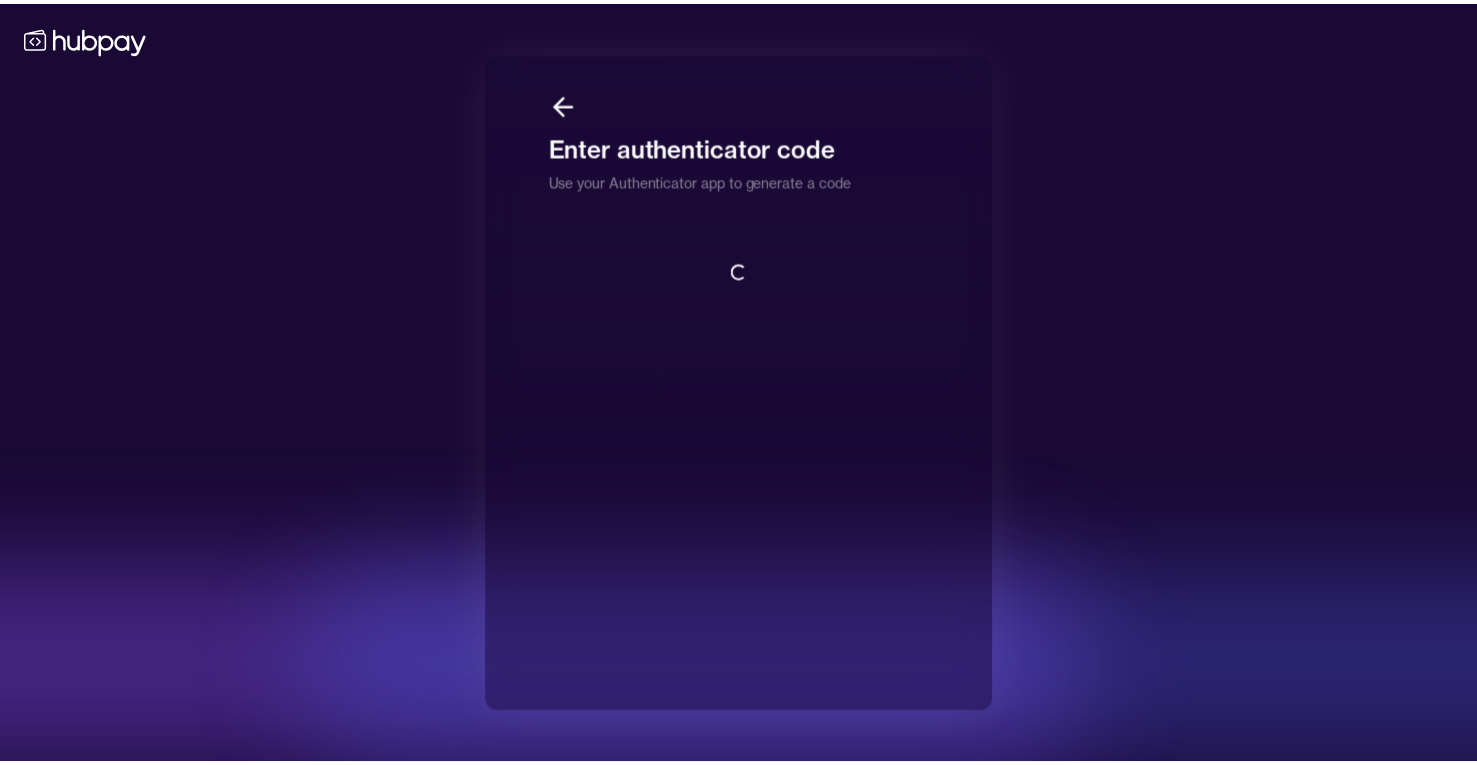 scroll, scrollTop: 2, scrollLeft: 0, axis: vertical 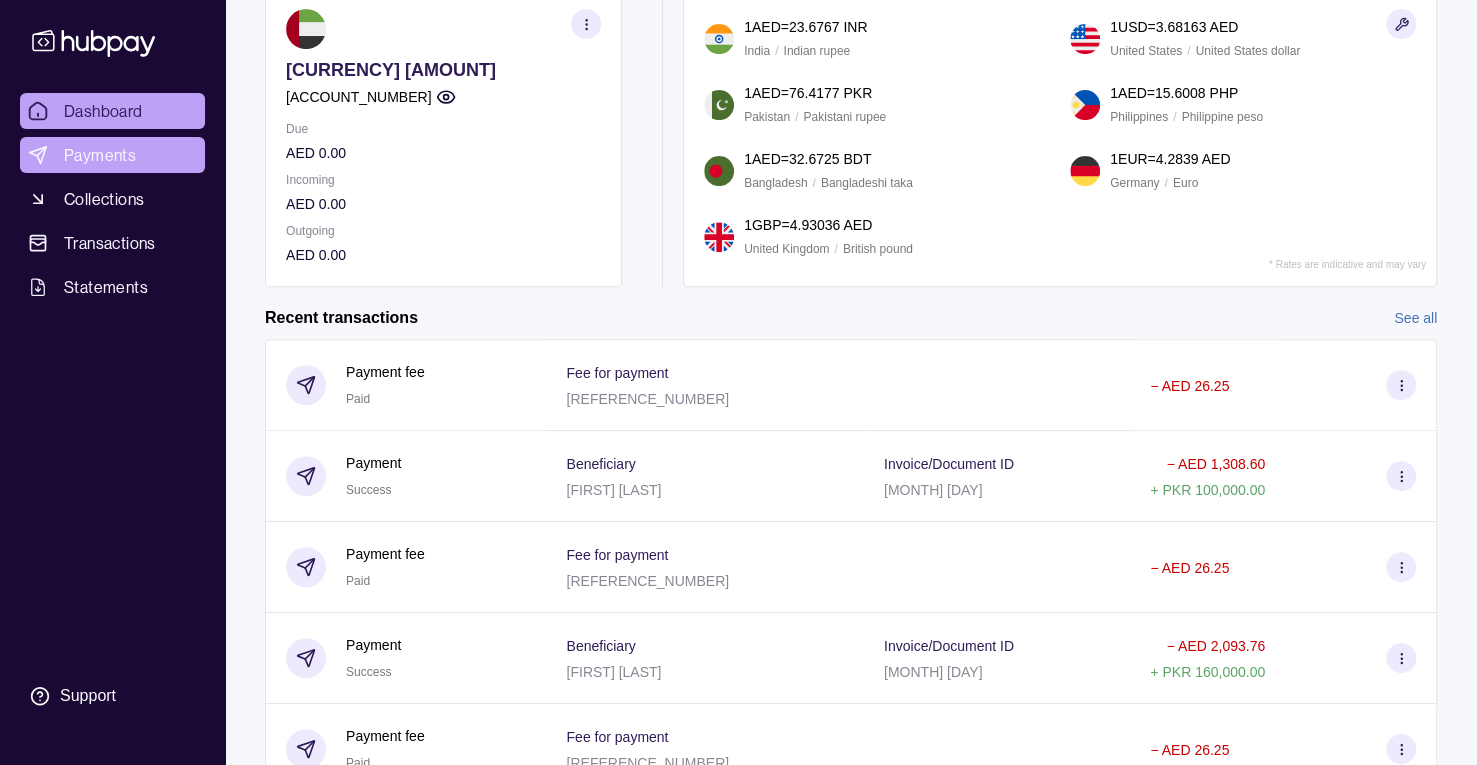 click on "Payments" at bounding box center (112, 155) 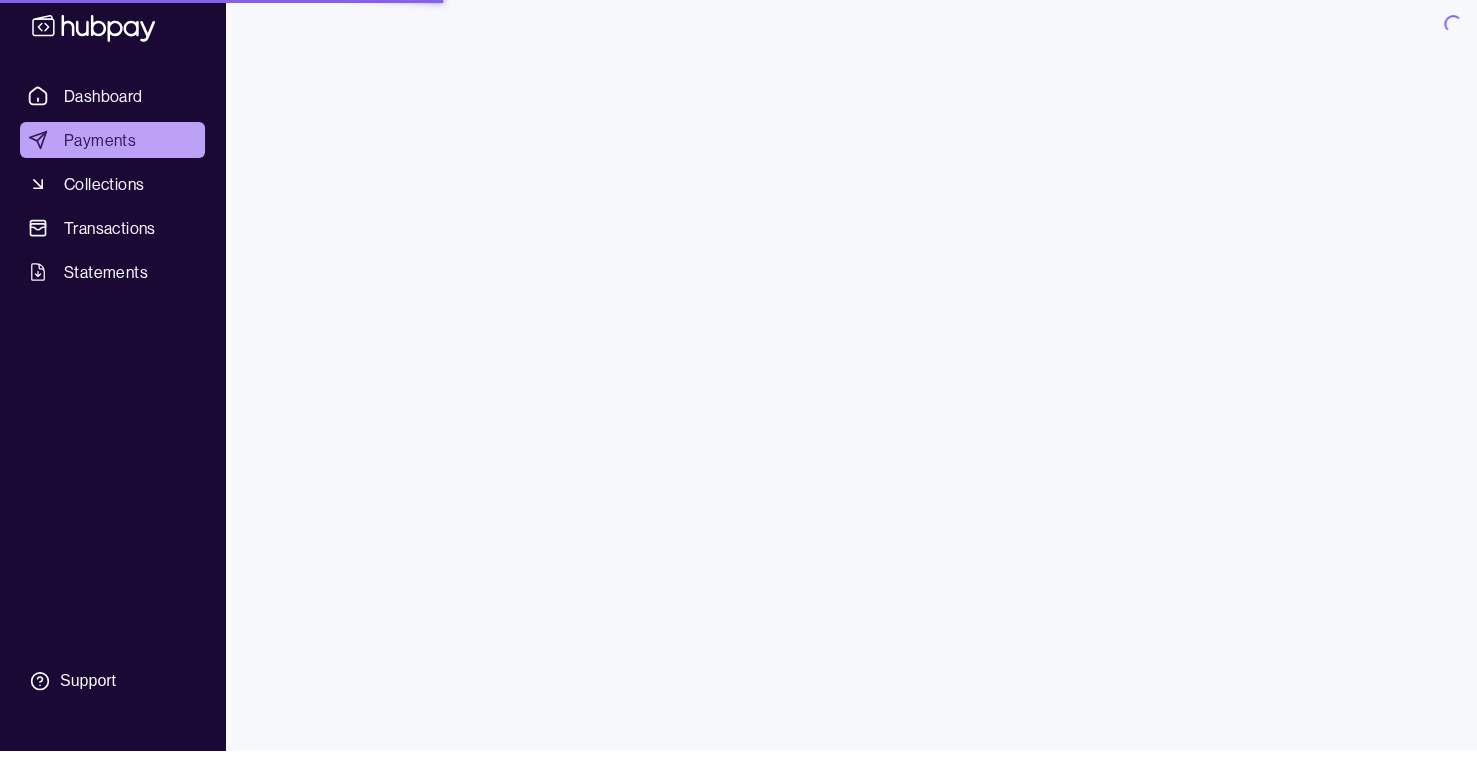 scroll, scrollTop: 0, scrollLeft: 0, axis: both 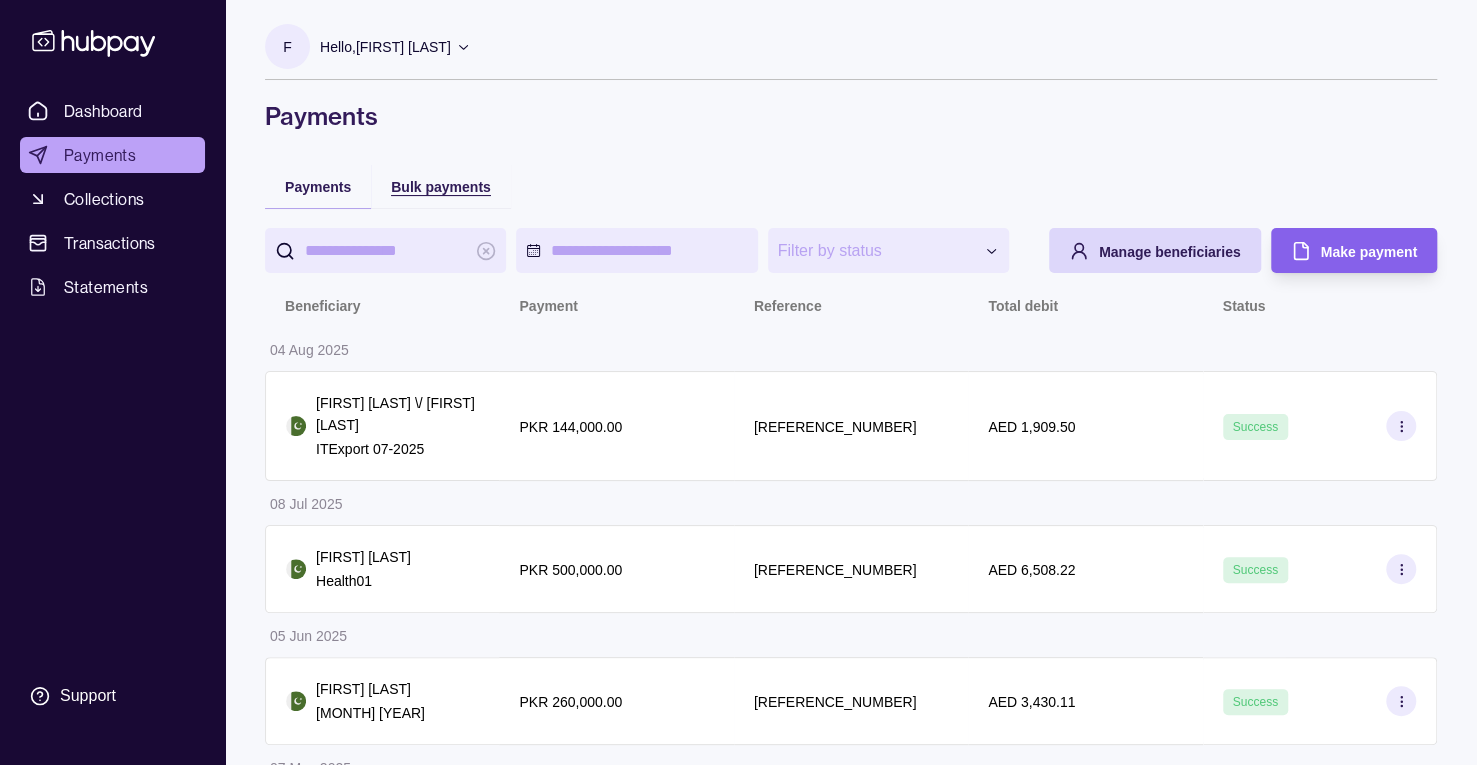 click on "Bulk payments" at bounding box center (441, 187) 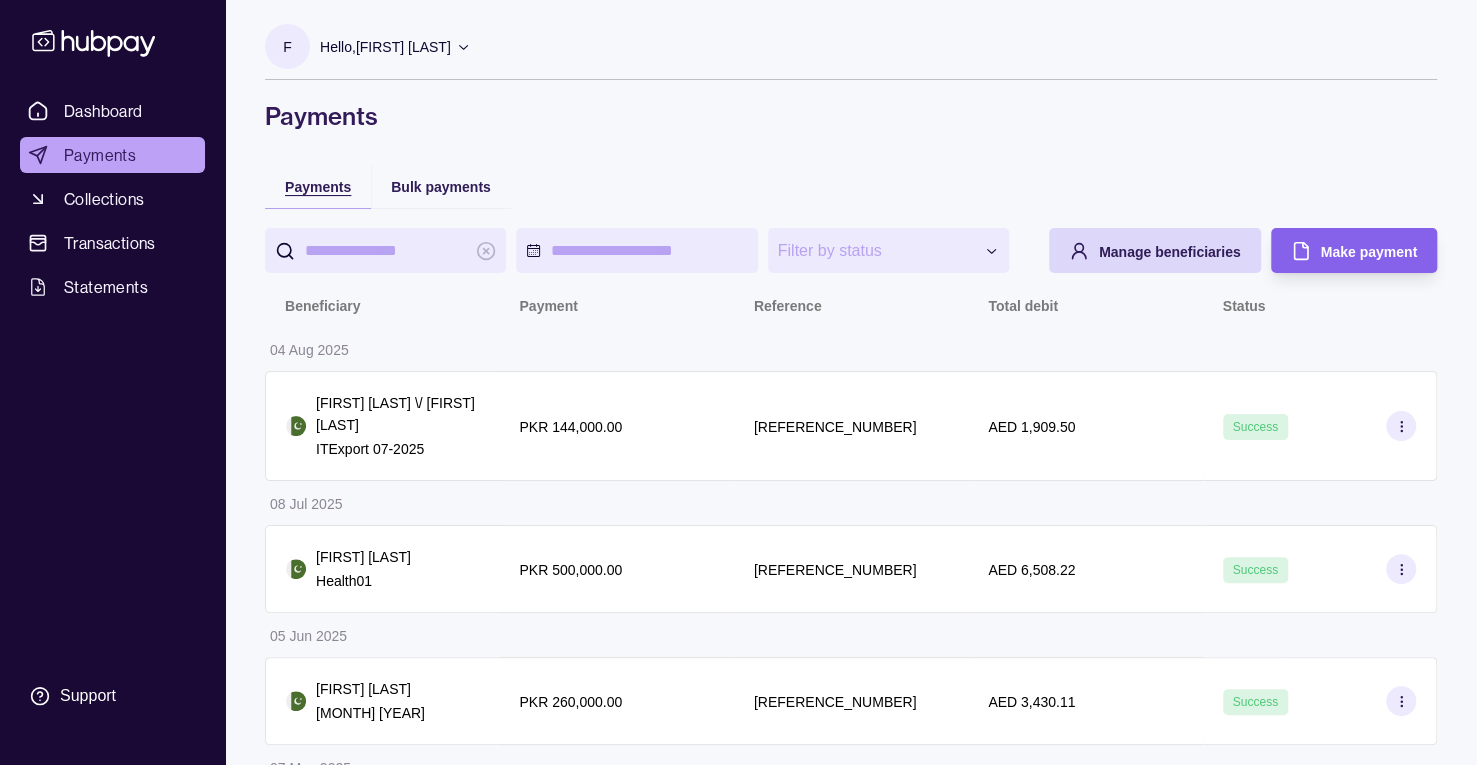 scroll, scrollTop: 143, scrollLeft: 0, axis: vertical 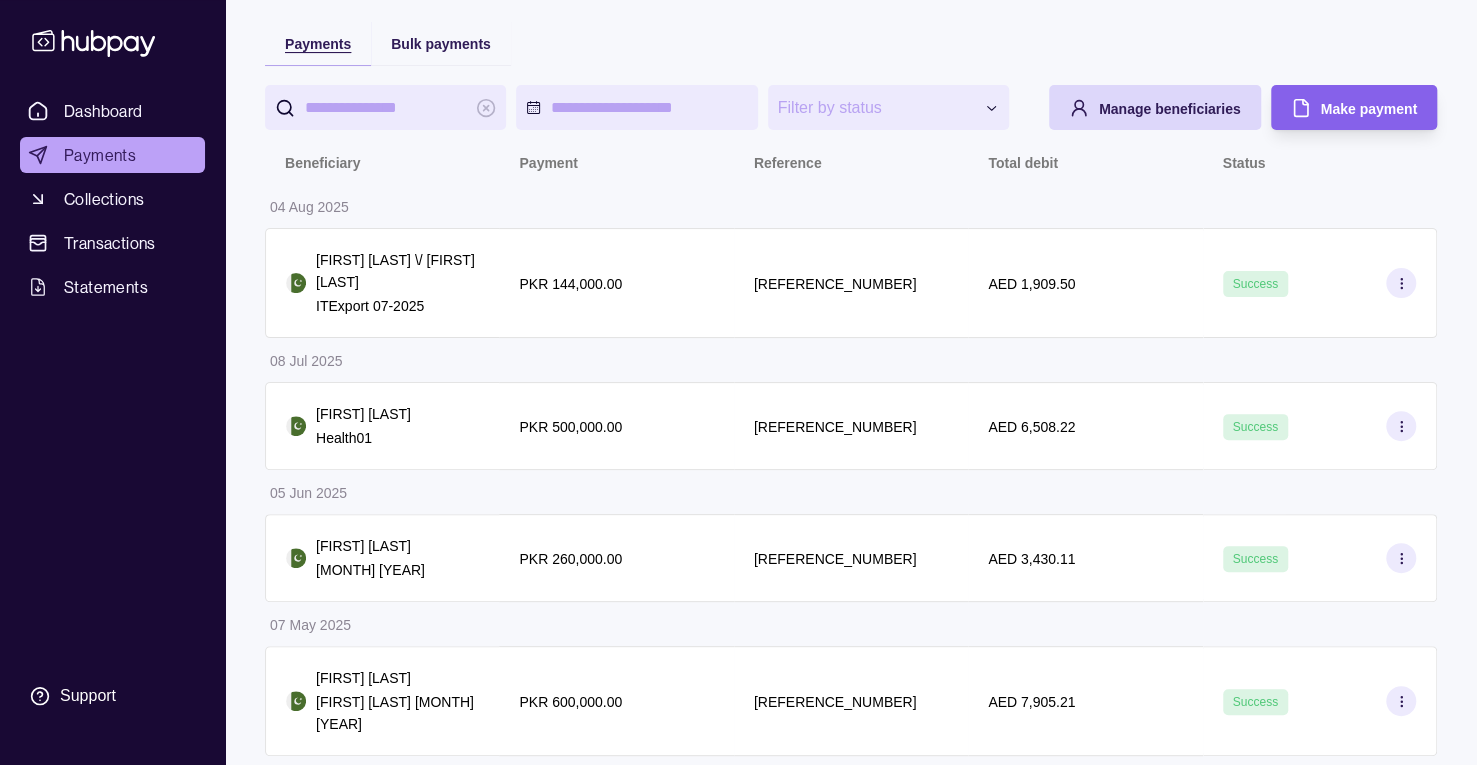 click on "**********" at bounding box center (851, 464) 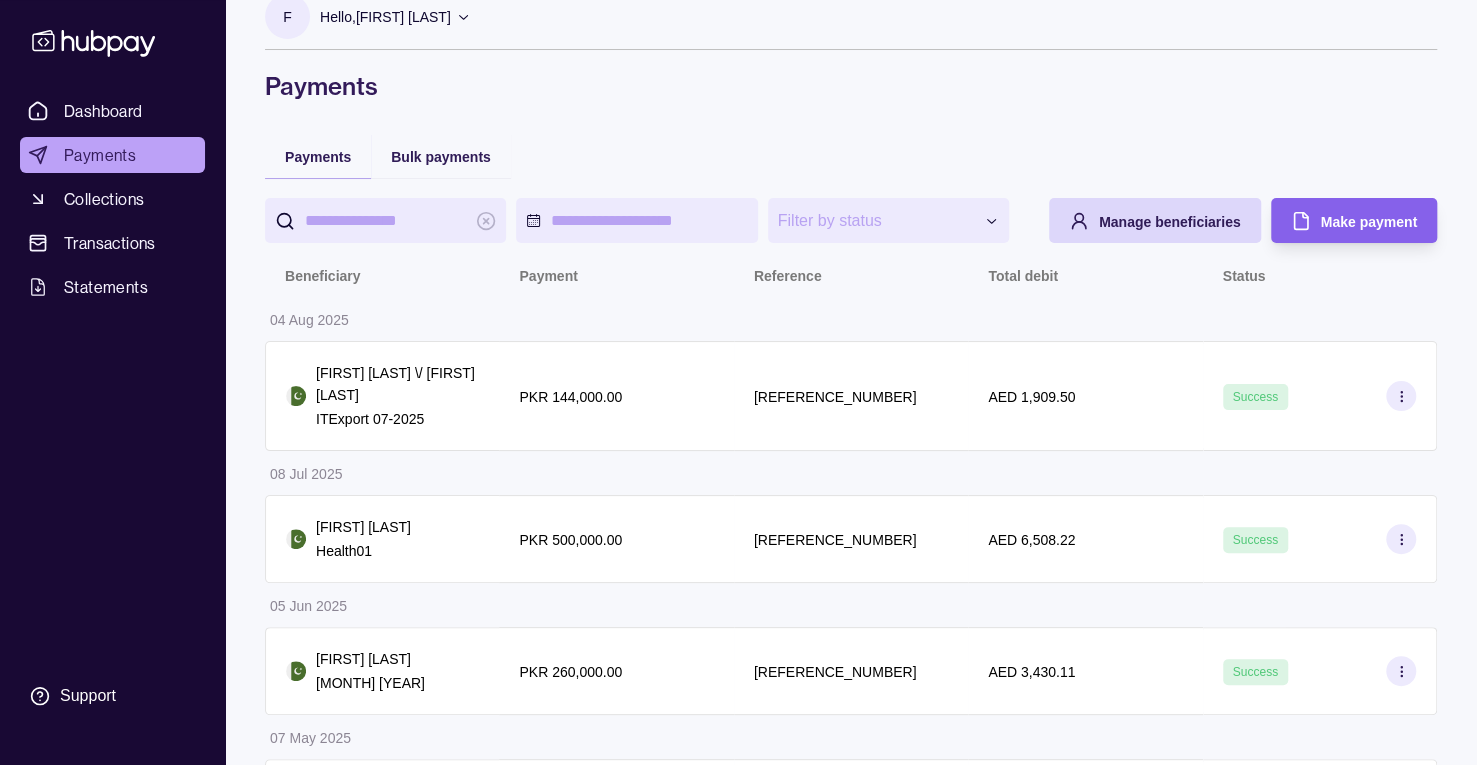 scroll, scrollTop: 0, scrollLeft: 0, axis: both 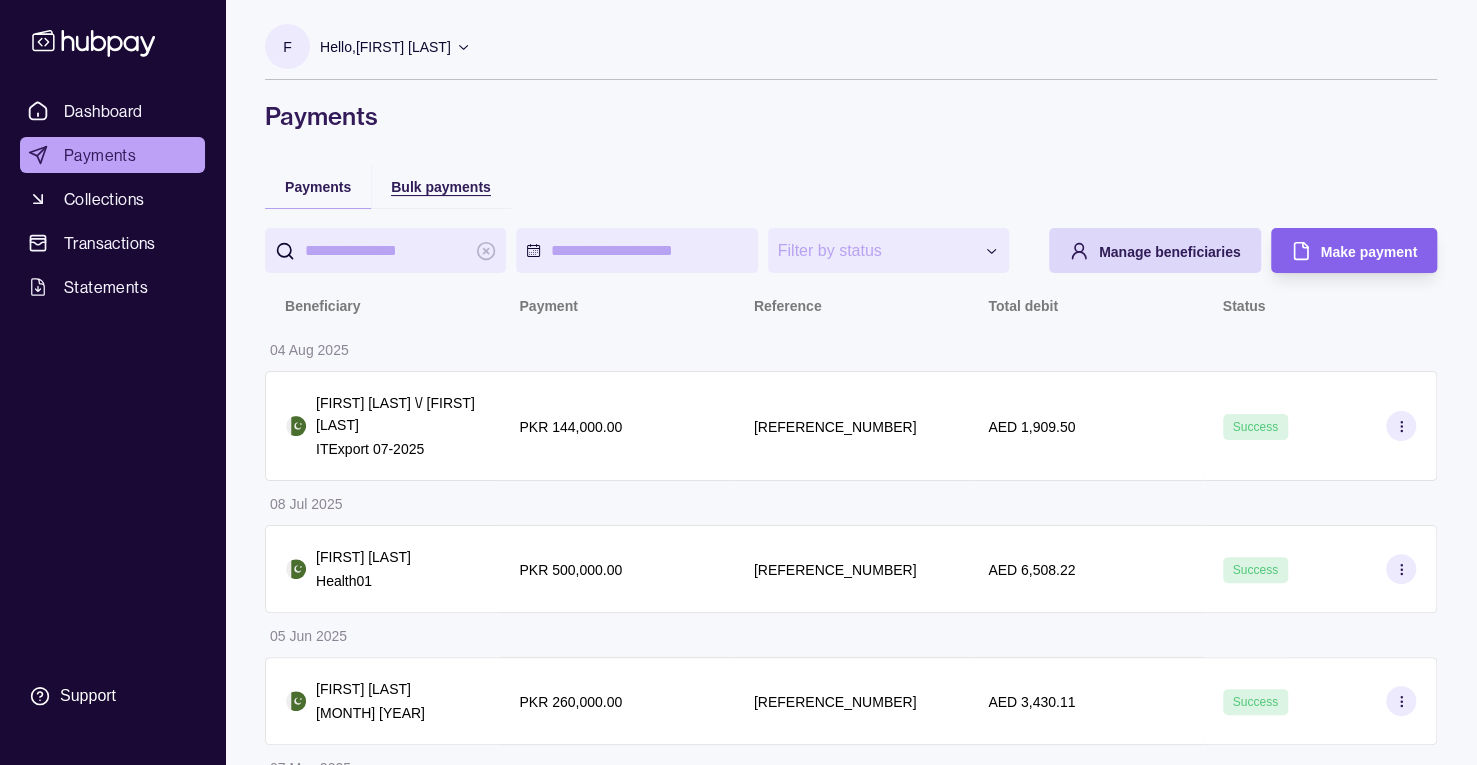 click on "Bulk payments" at bounding box center (441, 187) 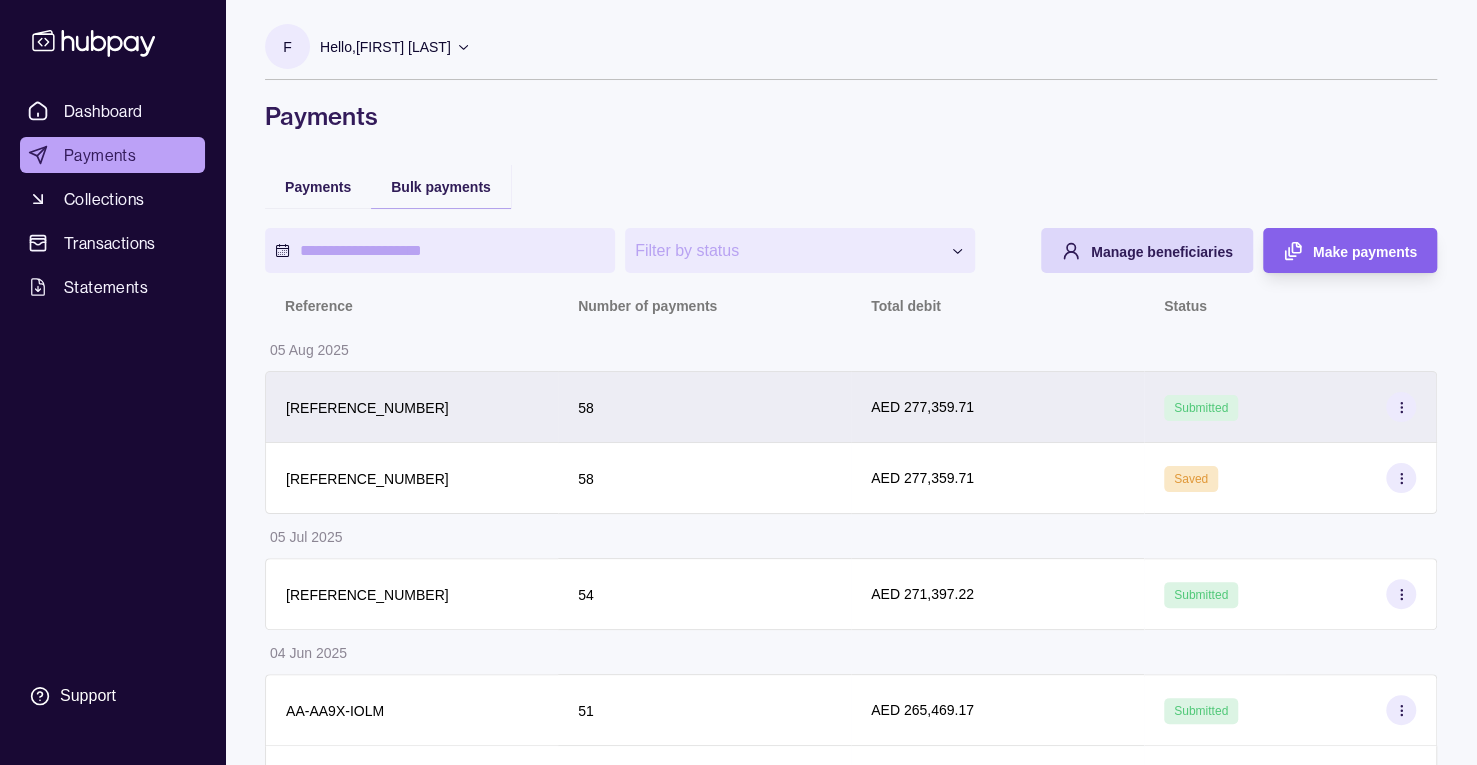 click on "58" at bounding box center (704, 407) 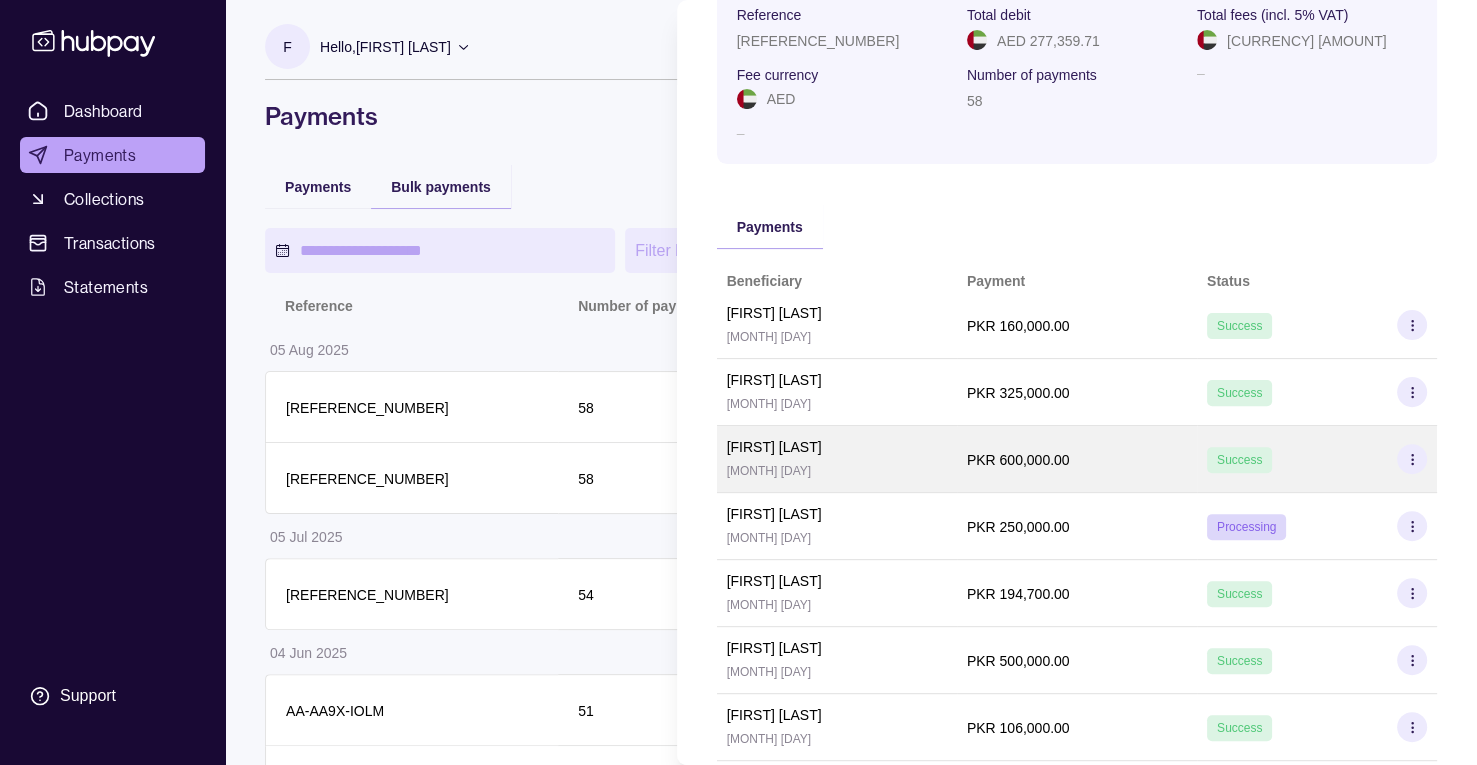 scroll, scrollTop: 0, scrollLeft: 0, axis: both 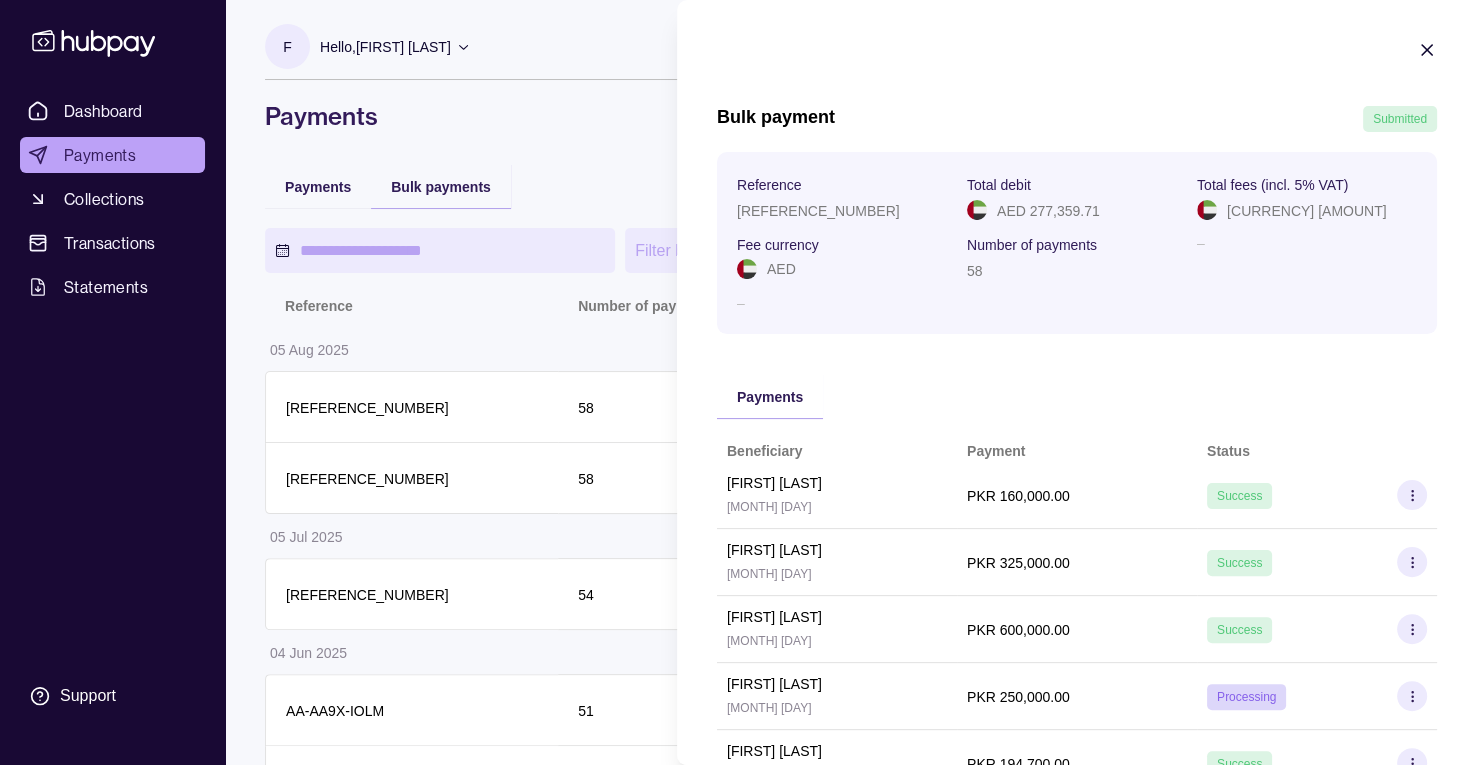 click 